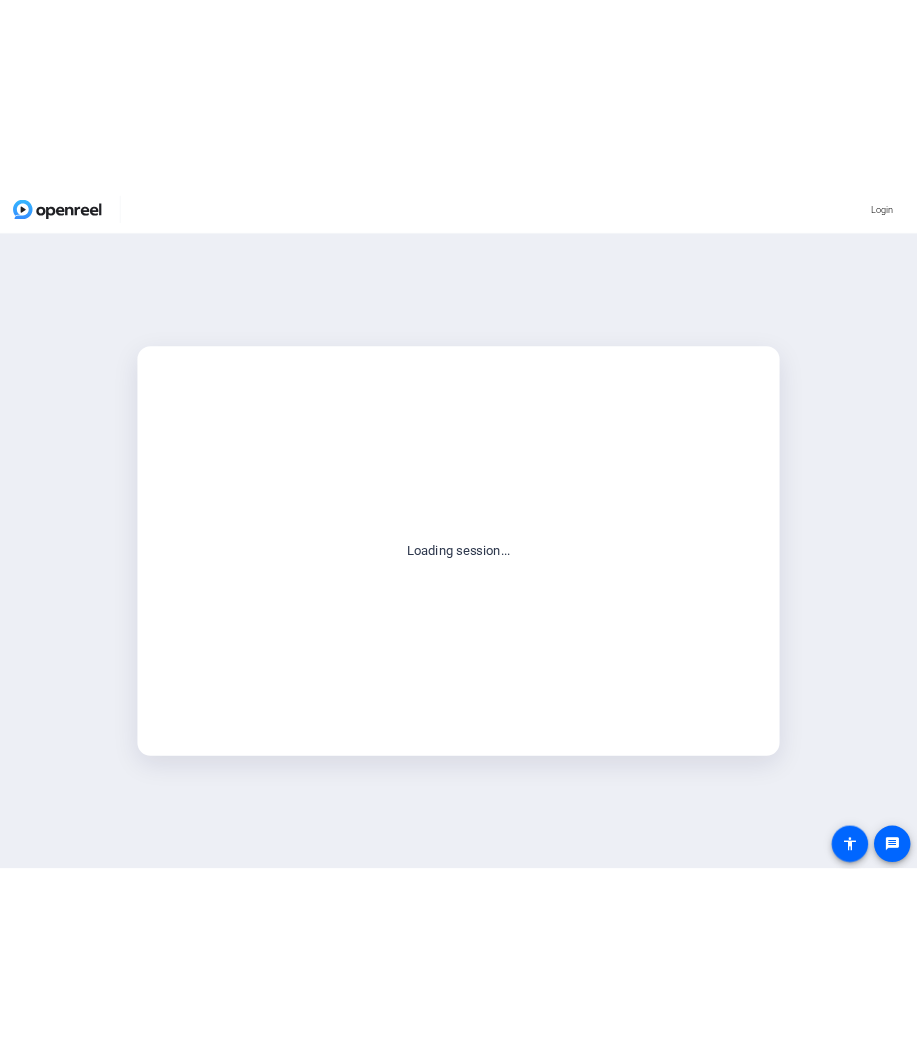 scroll, scrollTop: 0, scrollLeft: 0, axis: both 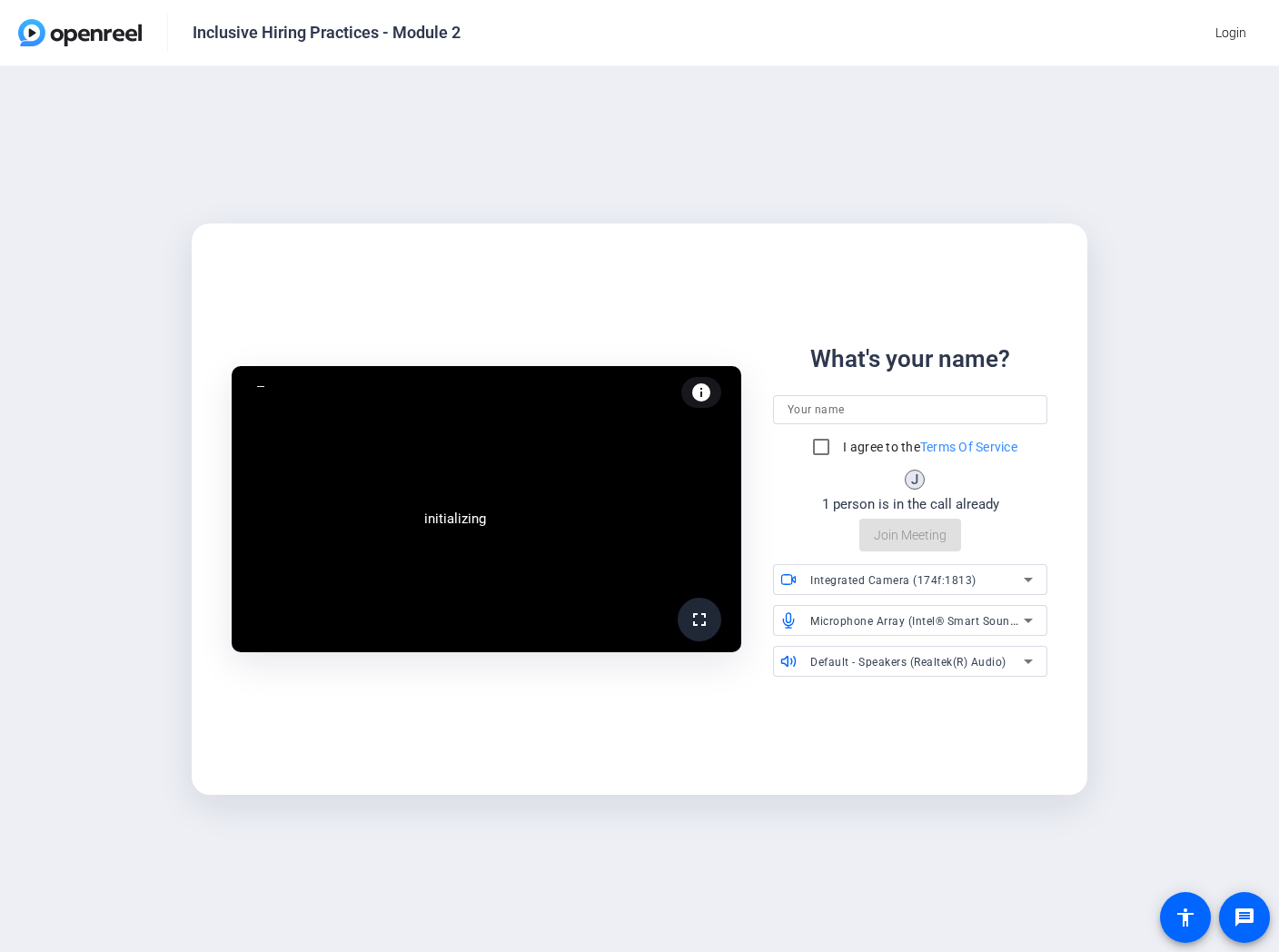 click at bounding box center [910, 410] 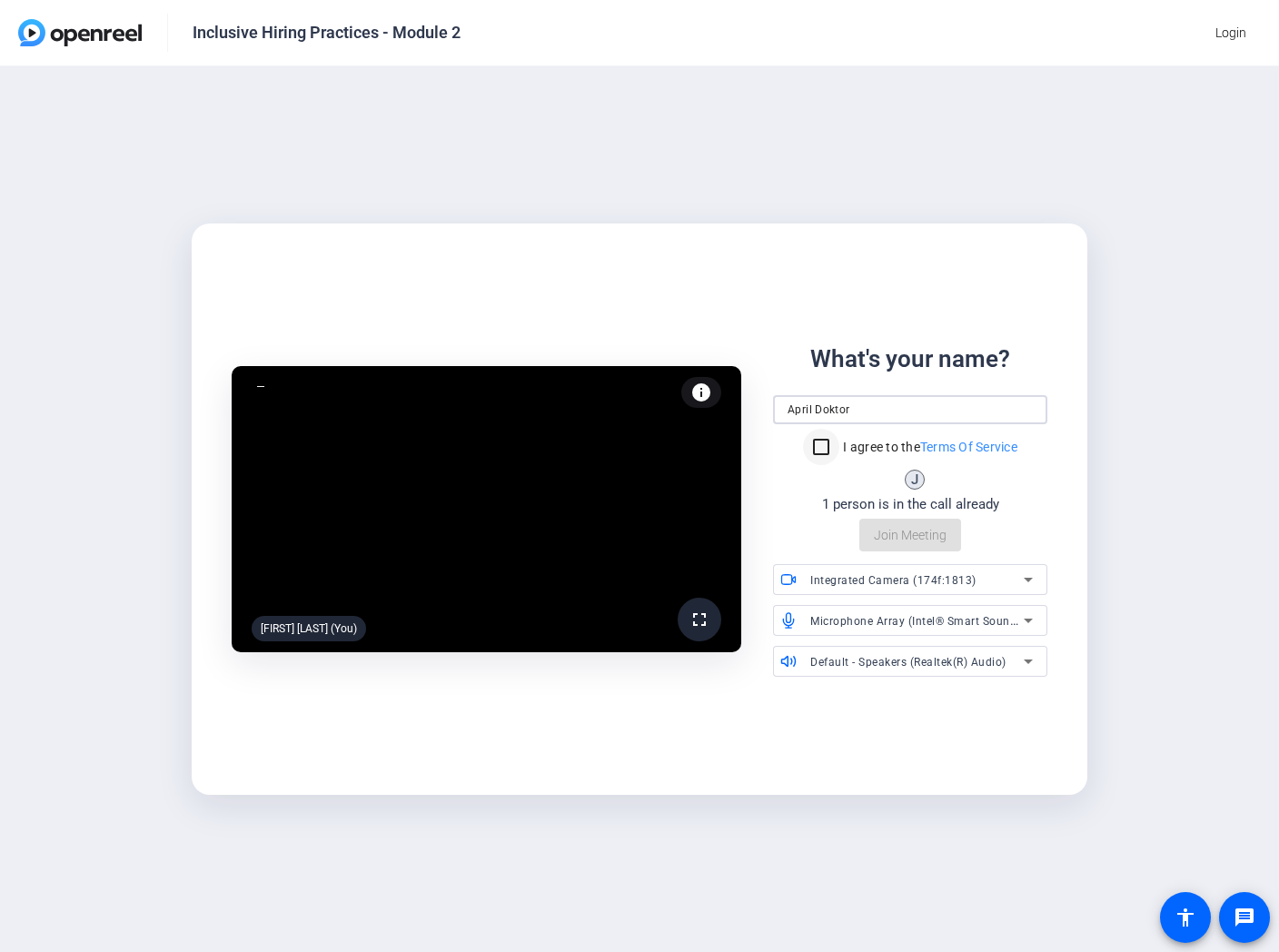 type on "April Doktor" 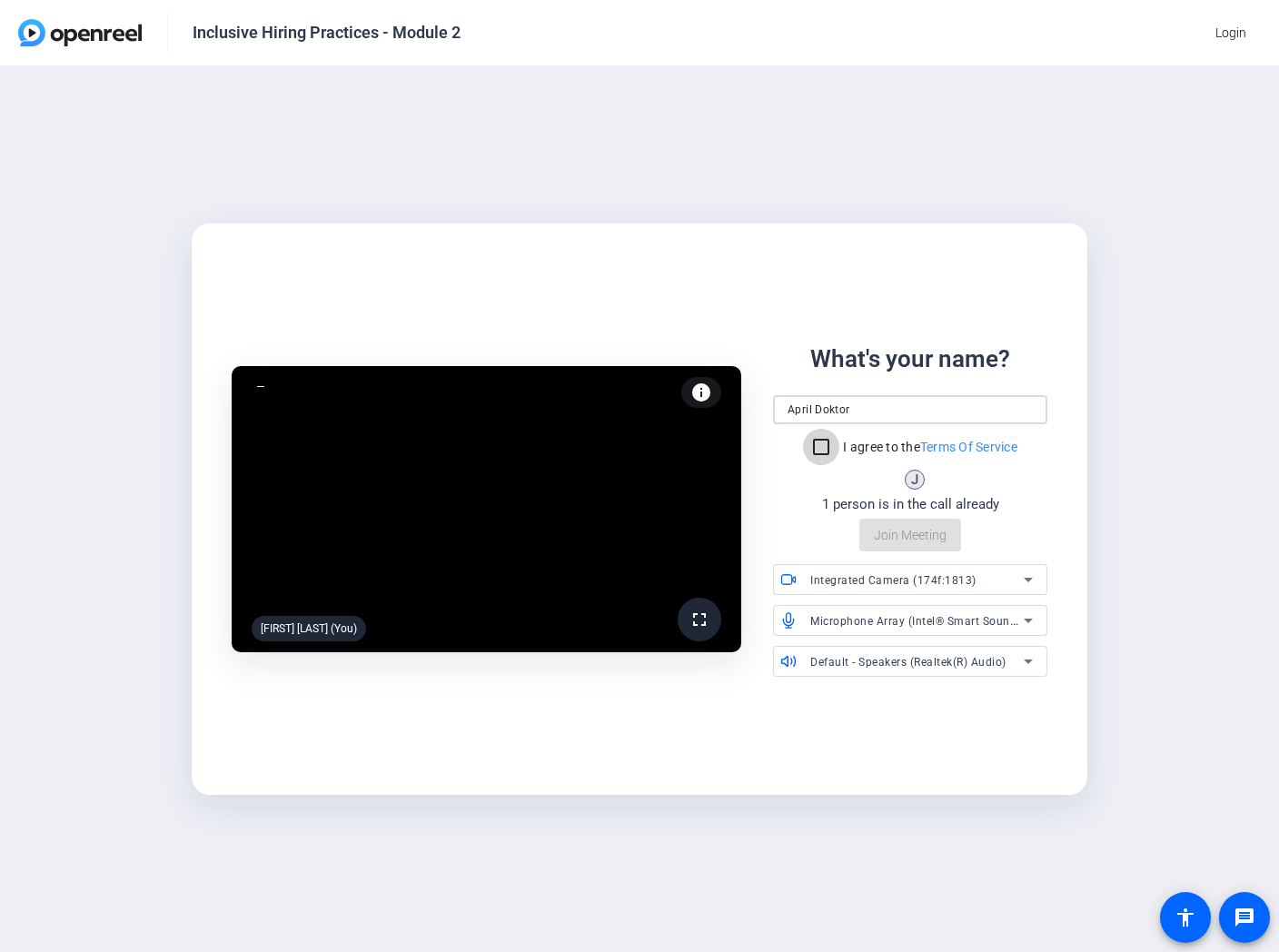 click on "I agree to the  Terms Of Service" at bounding box center (821, 447) 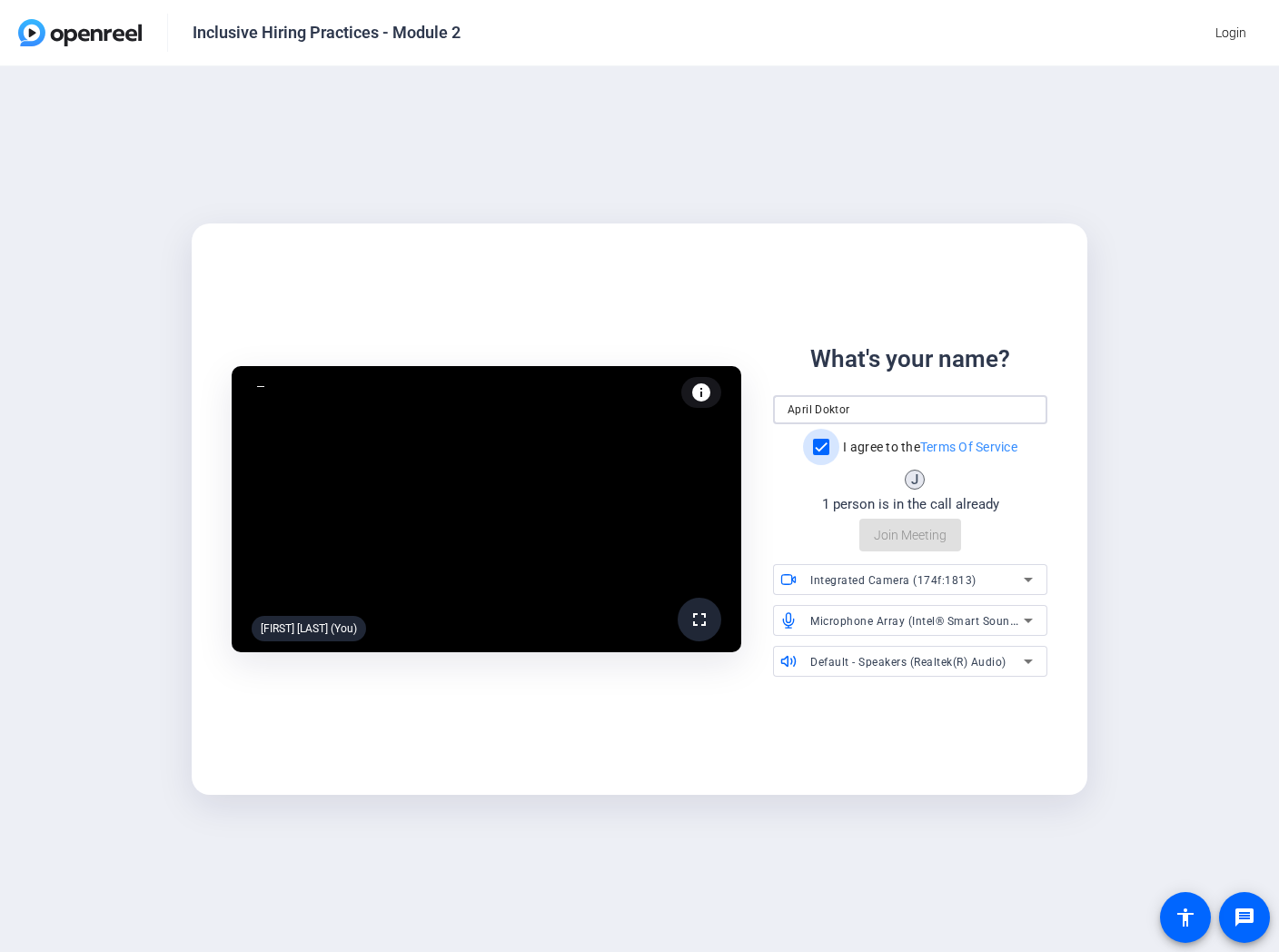 checkbox on "true" 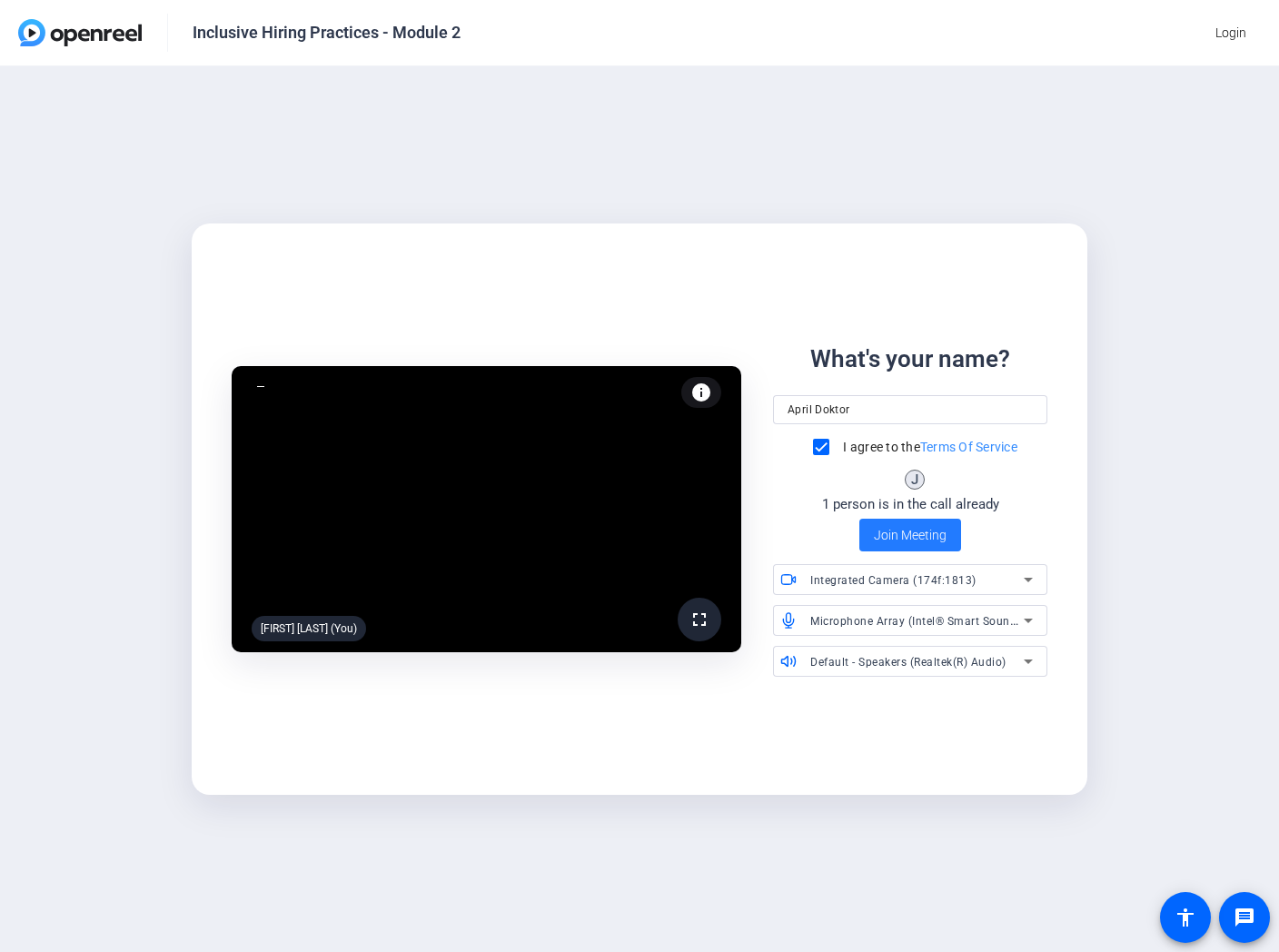 click on "Join Meeting" 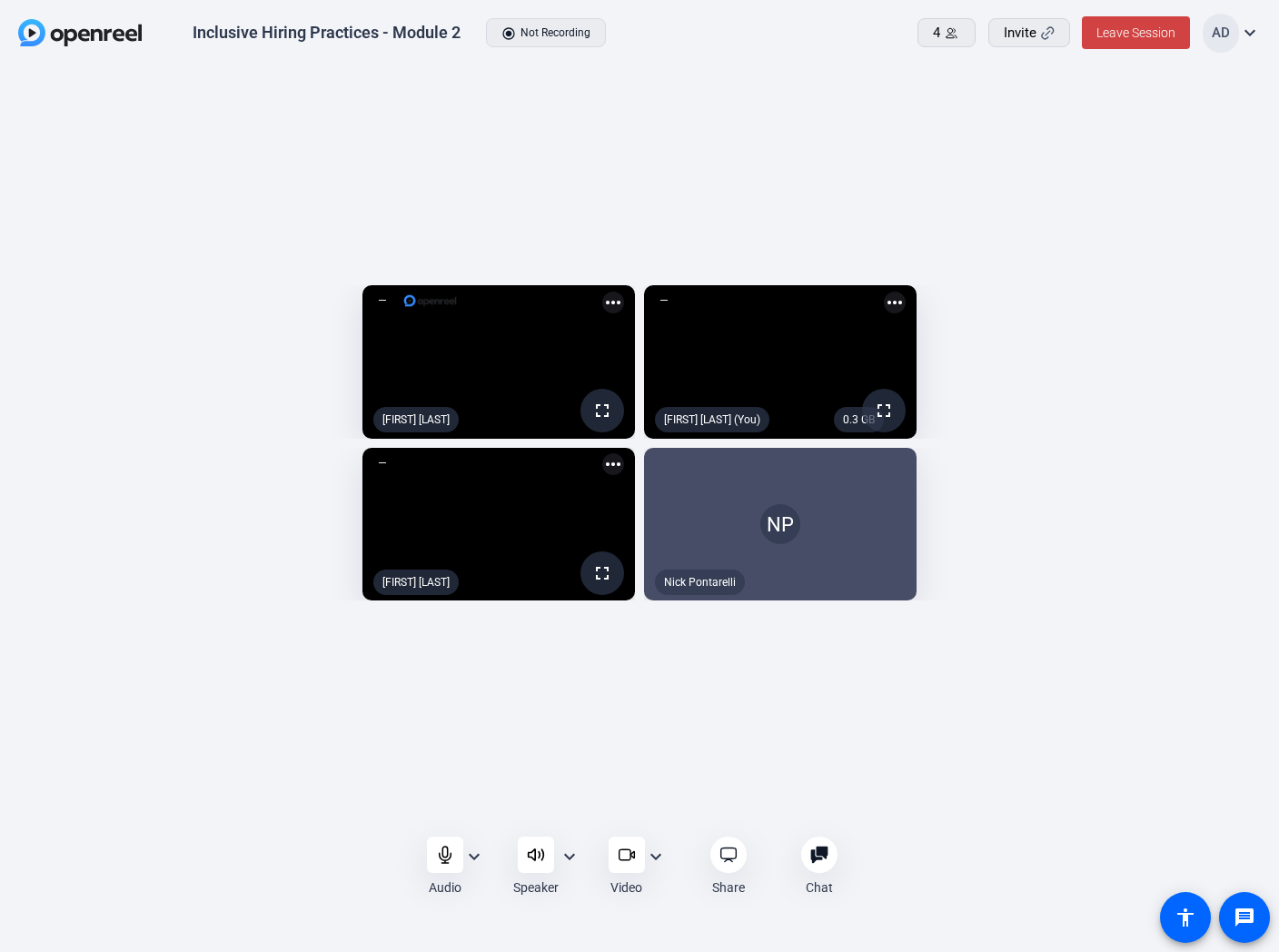 click on "Inclusive Hiring Practices - Module 2  radio_button_checked  Not Recording" 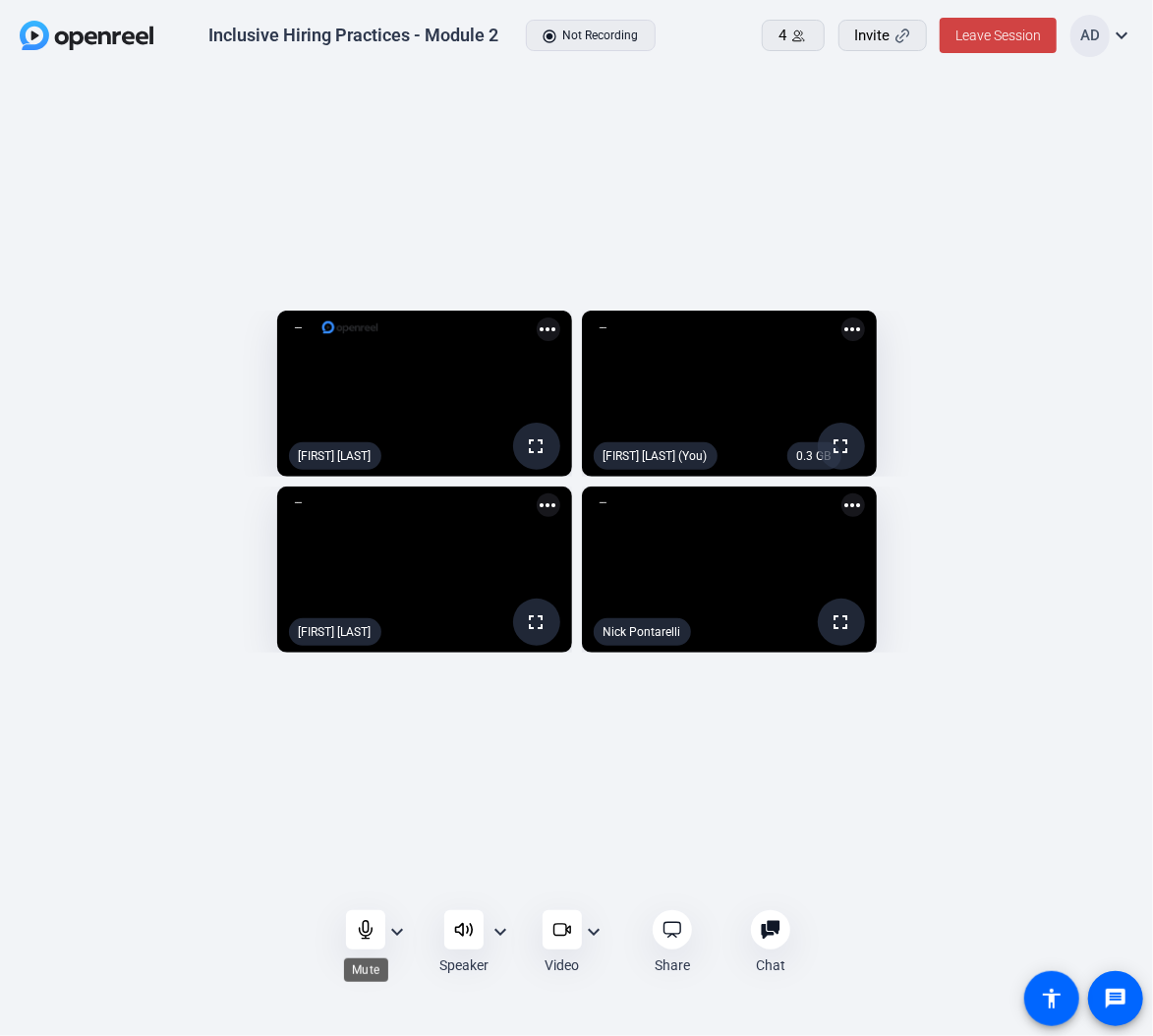 click 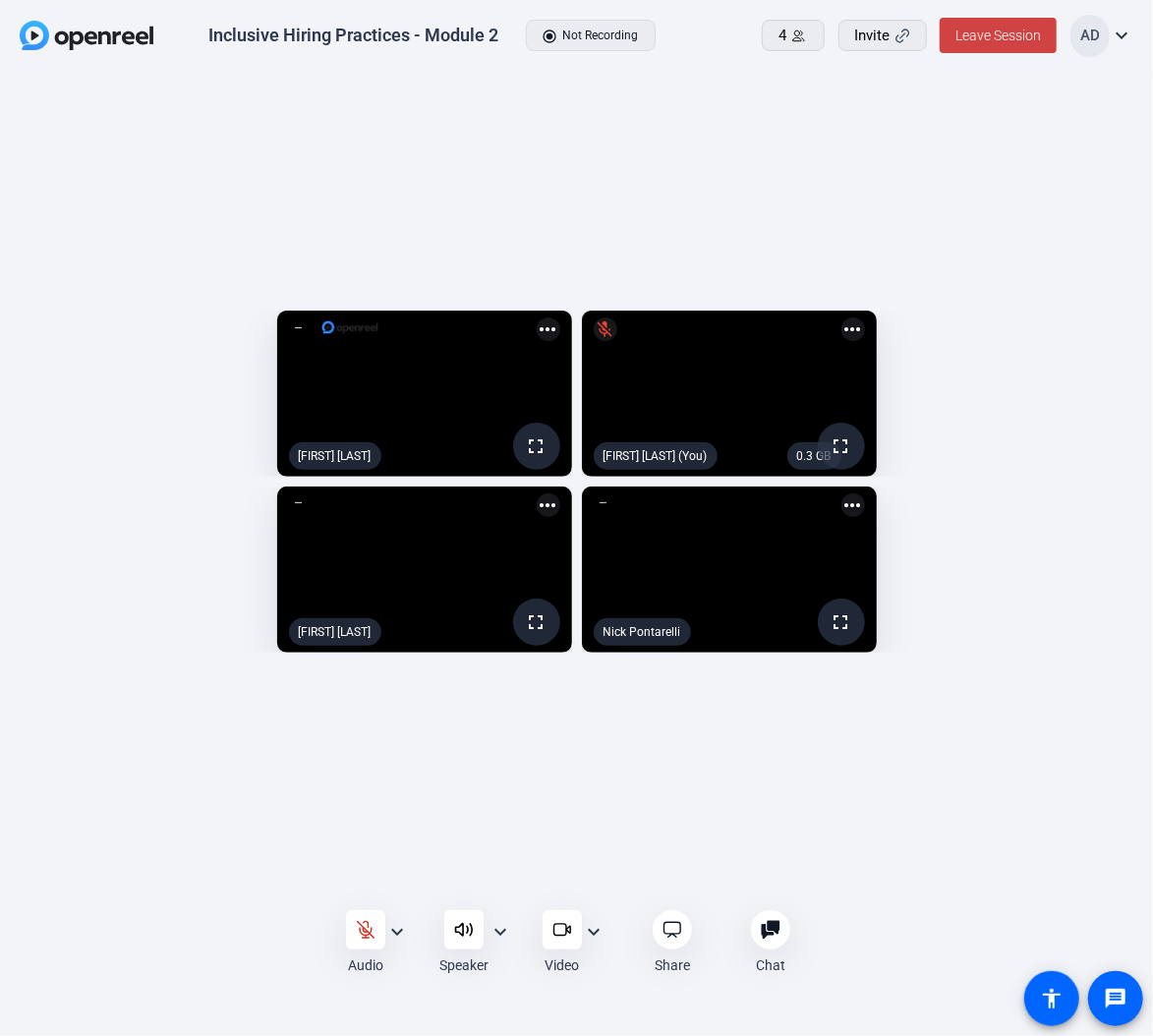 click on "fullscreen  [FIRST] [LAST]   more_horiz  0.3 GB  fullscreen mic_off  [FIRST] [LAST] (You)  more_horiz fullscreen  [FIRST] [LAST]  more_horiz fullscreen  [FIRST] [LAST]  more_horiz" 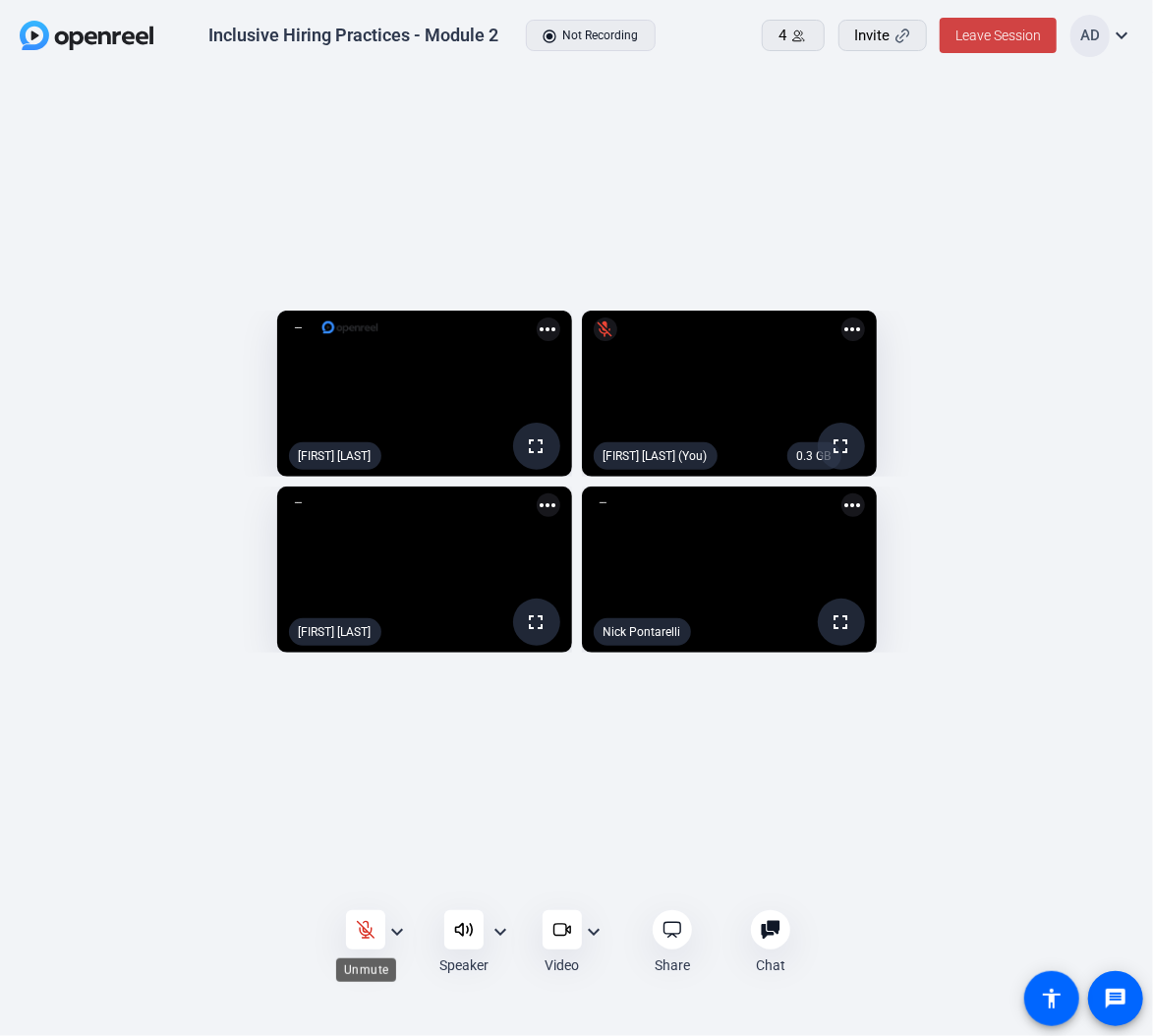 click 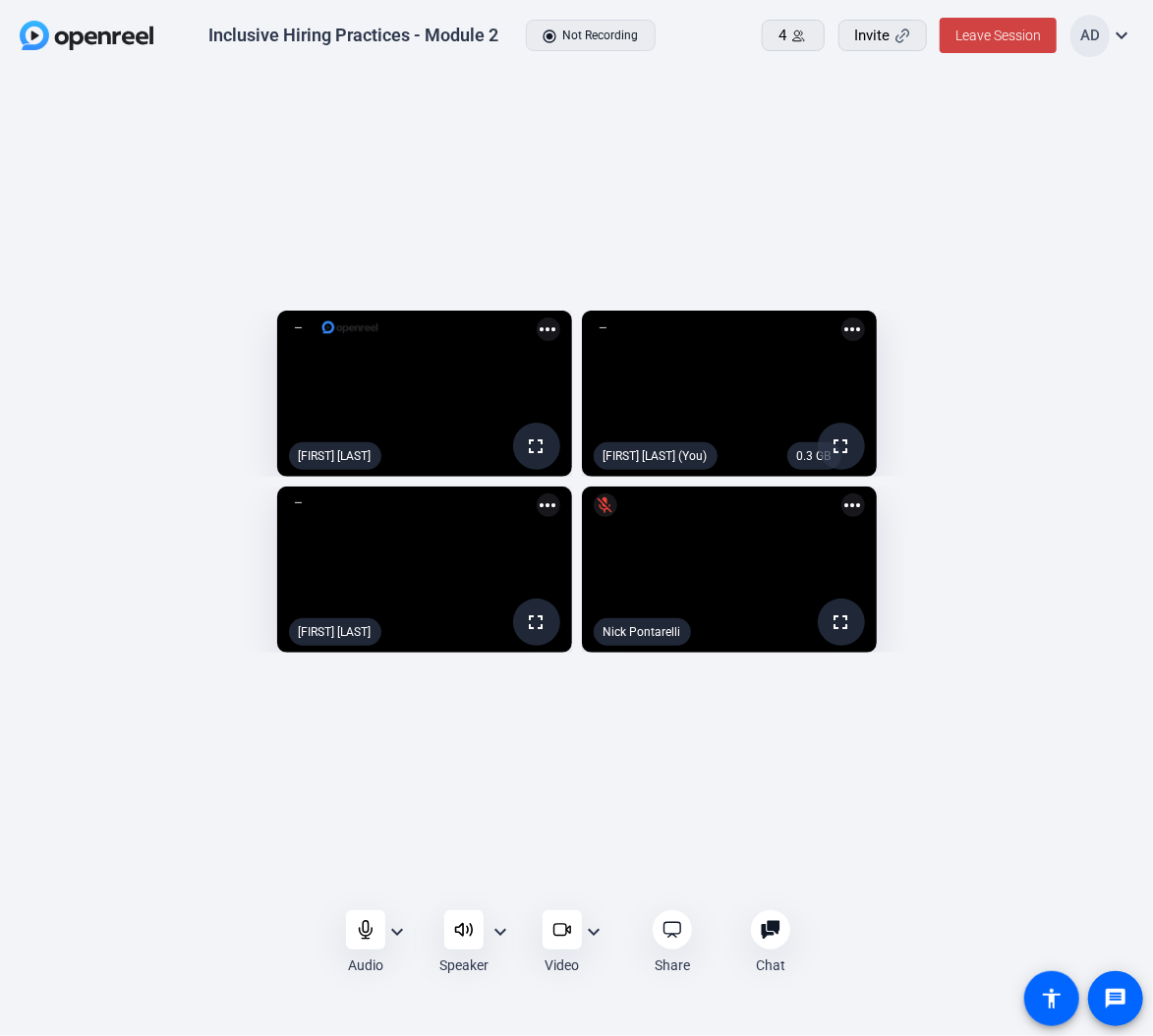 click on "fullscreen  [FIRST] [LAST]   more_horiz  0.3 GB  fullscreen  [FIRST] [LAST] (You)  more_horiz fullscreen  [FIRST] [LAST]  more_horiz fullscreen mic_off  [FIRST] [LAST]  more_horiz" 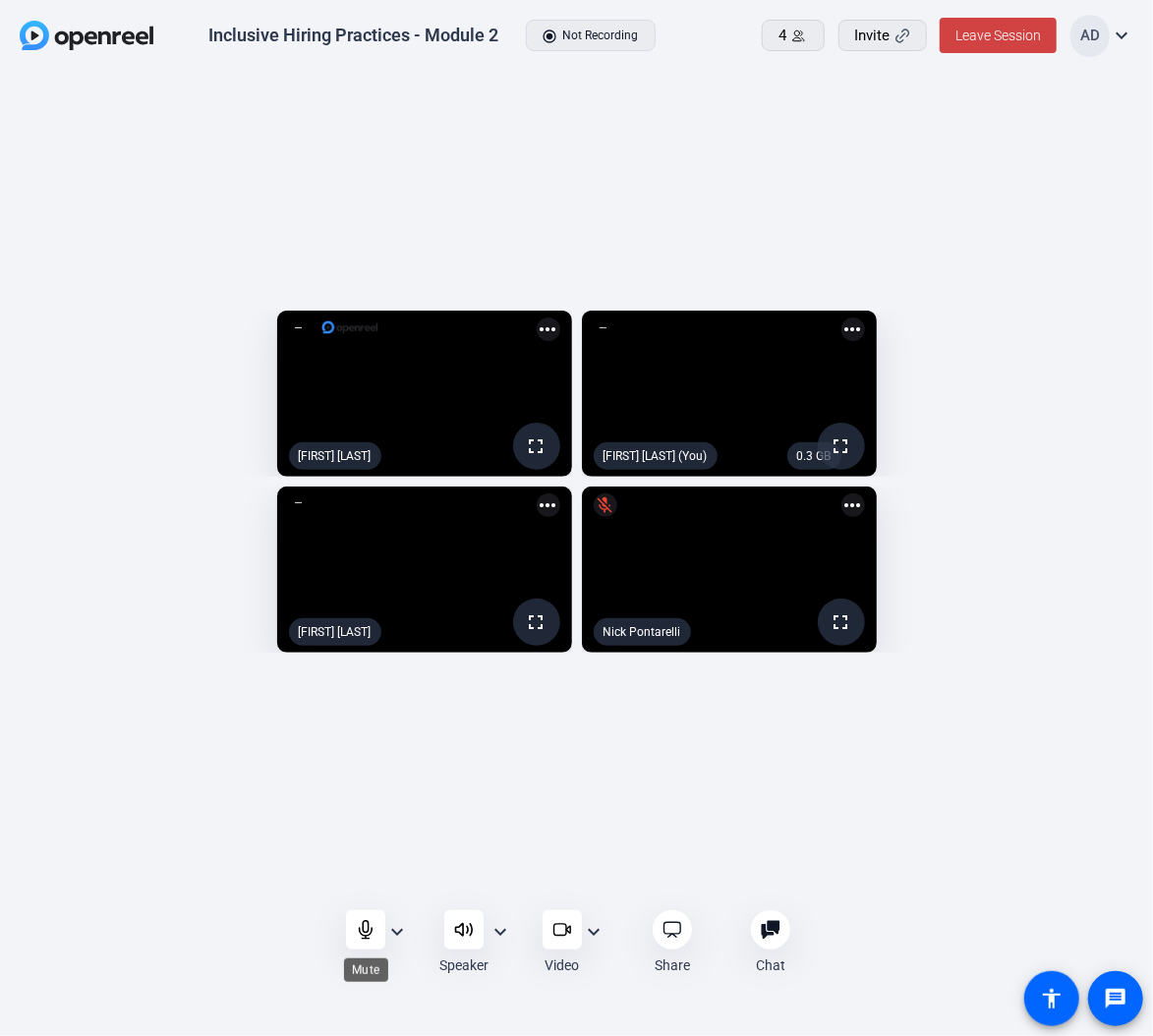 click 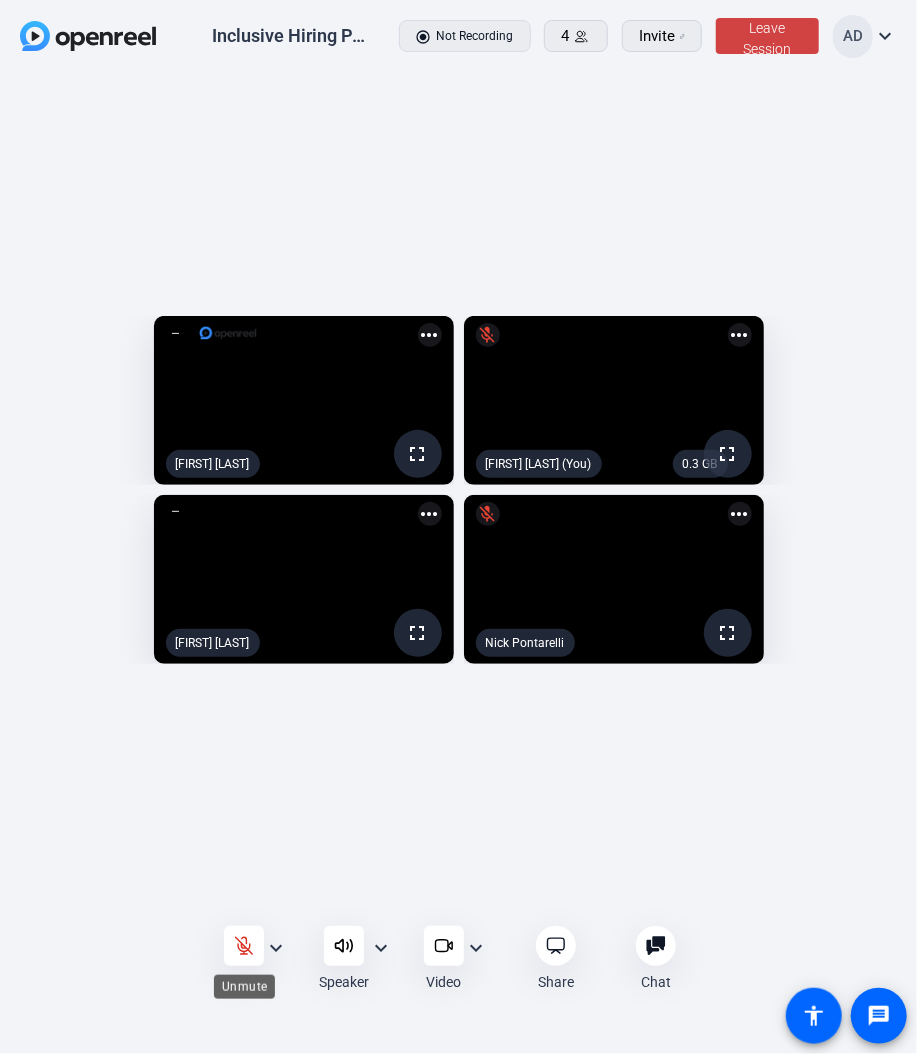 click 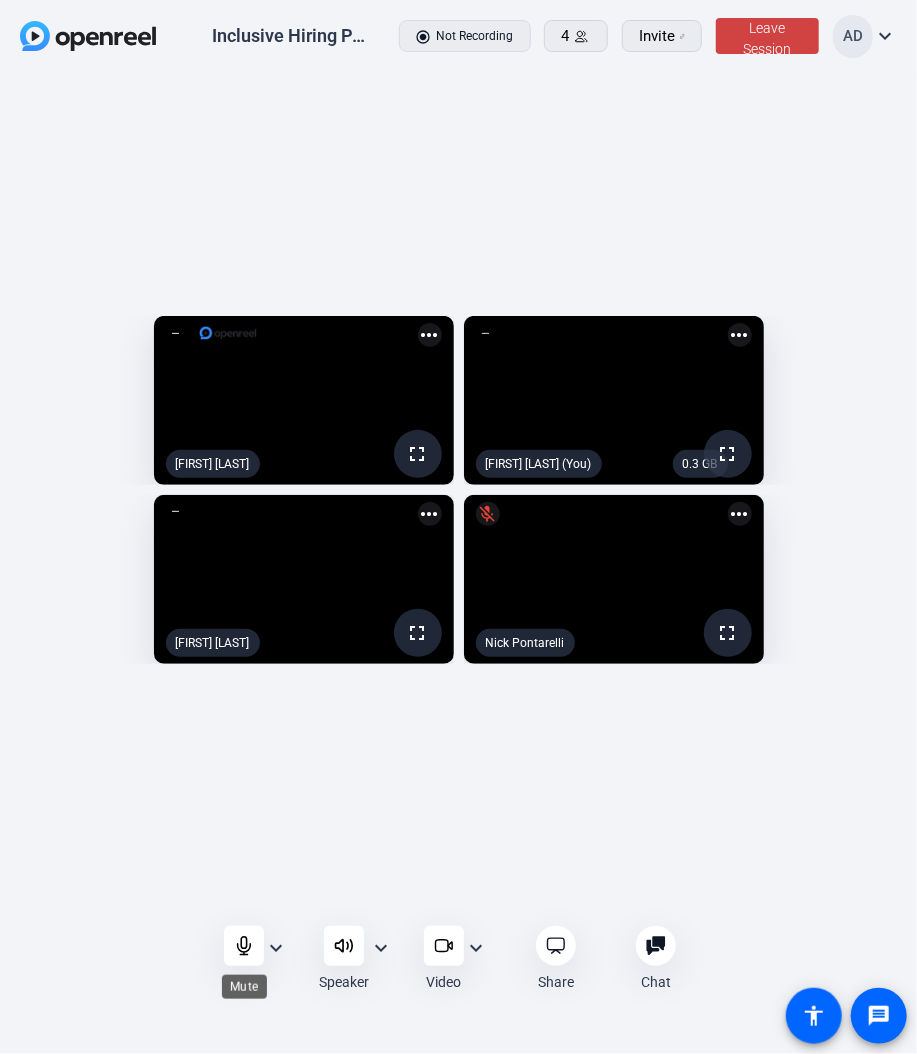 click 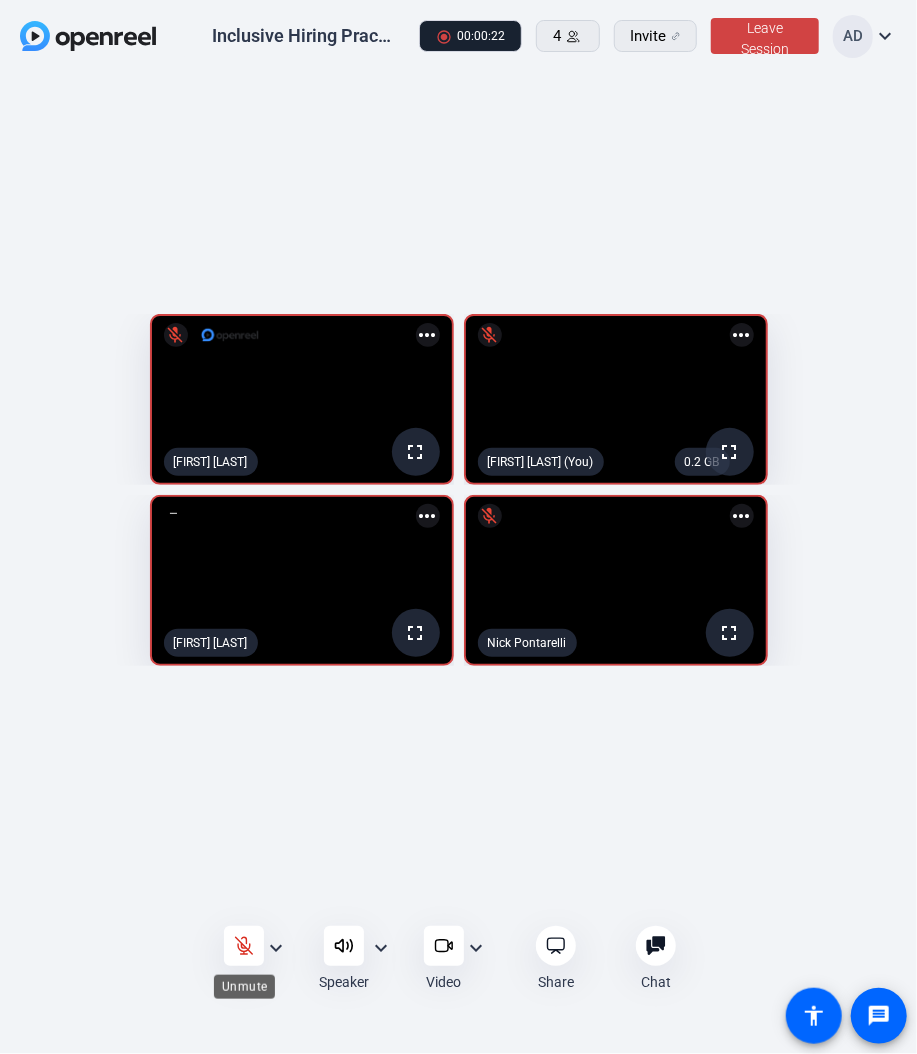 click 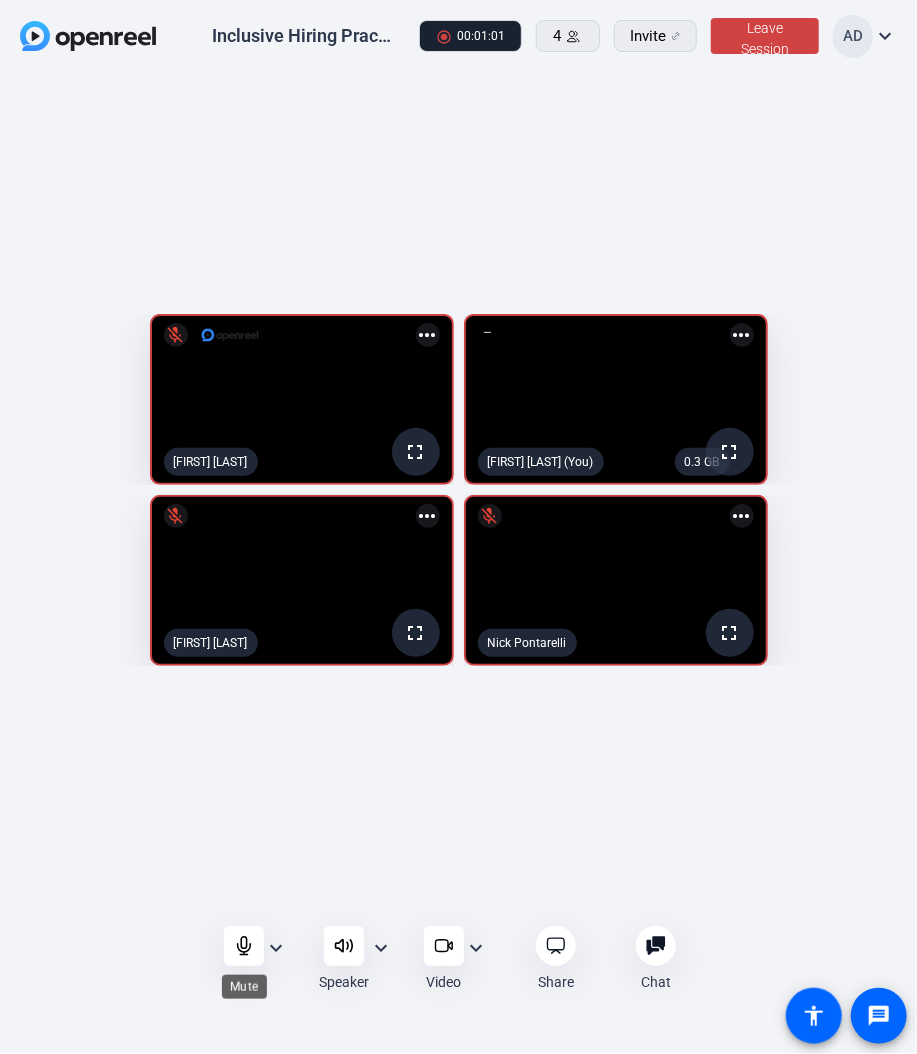 click 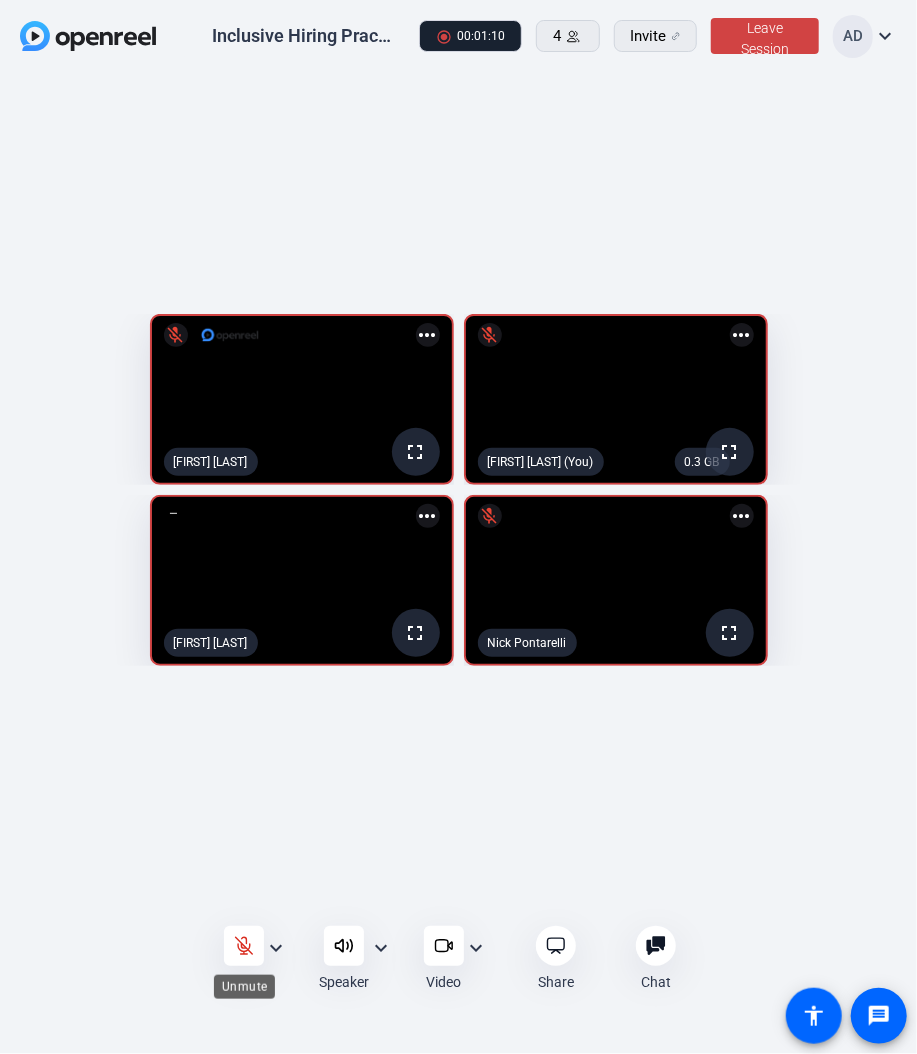 click 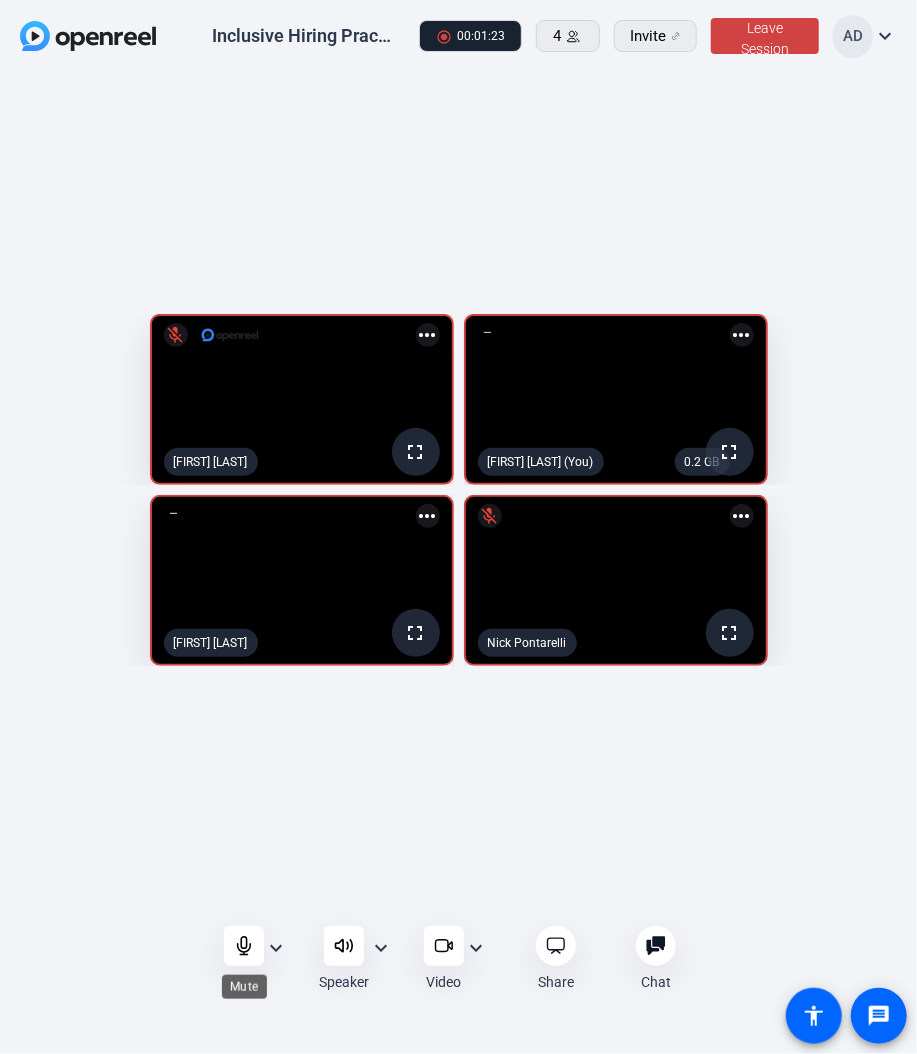 click 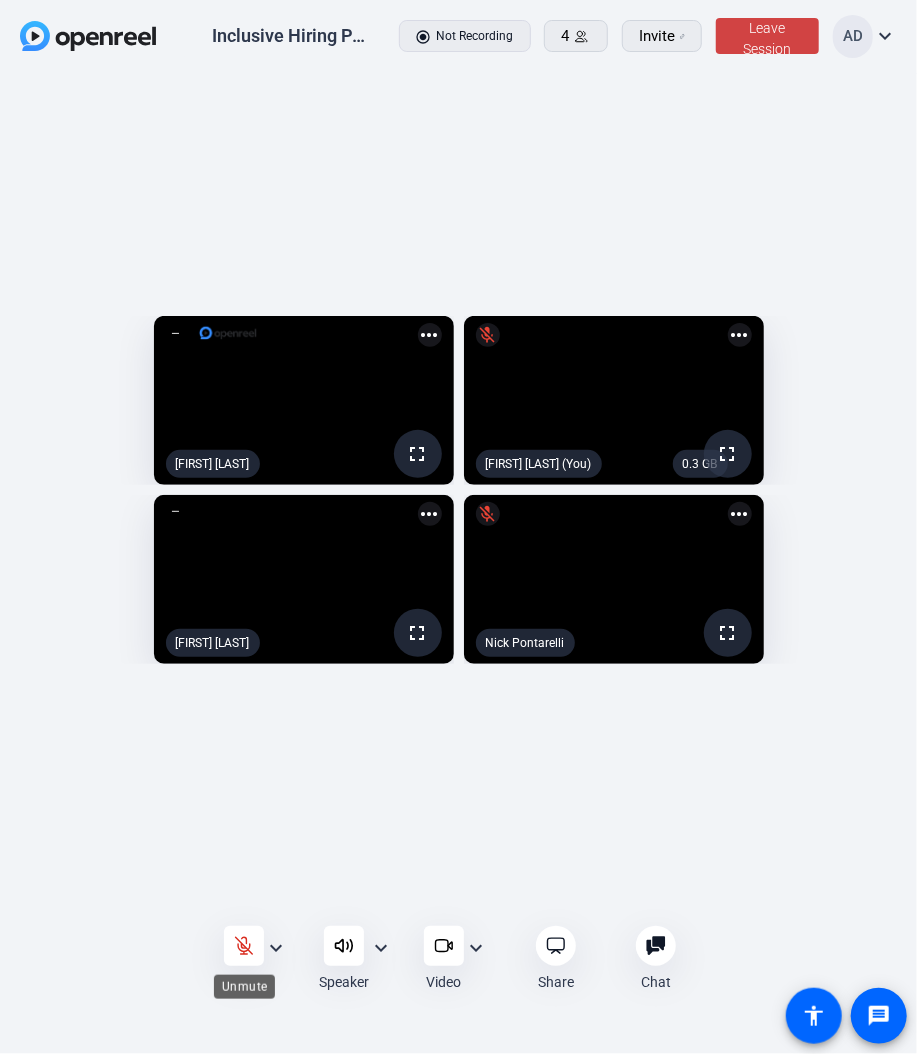 click 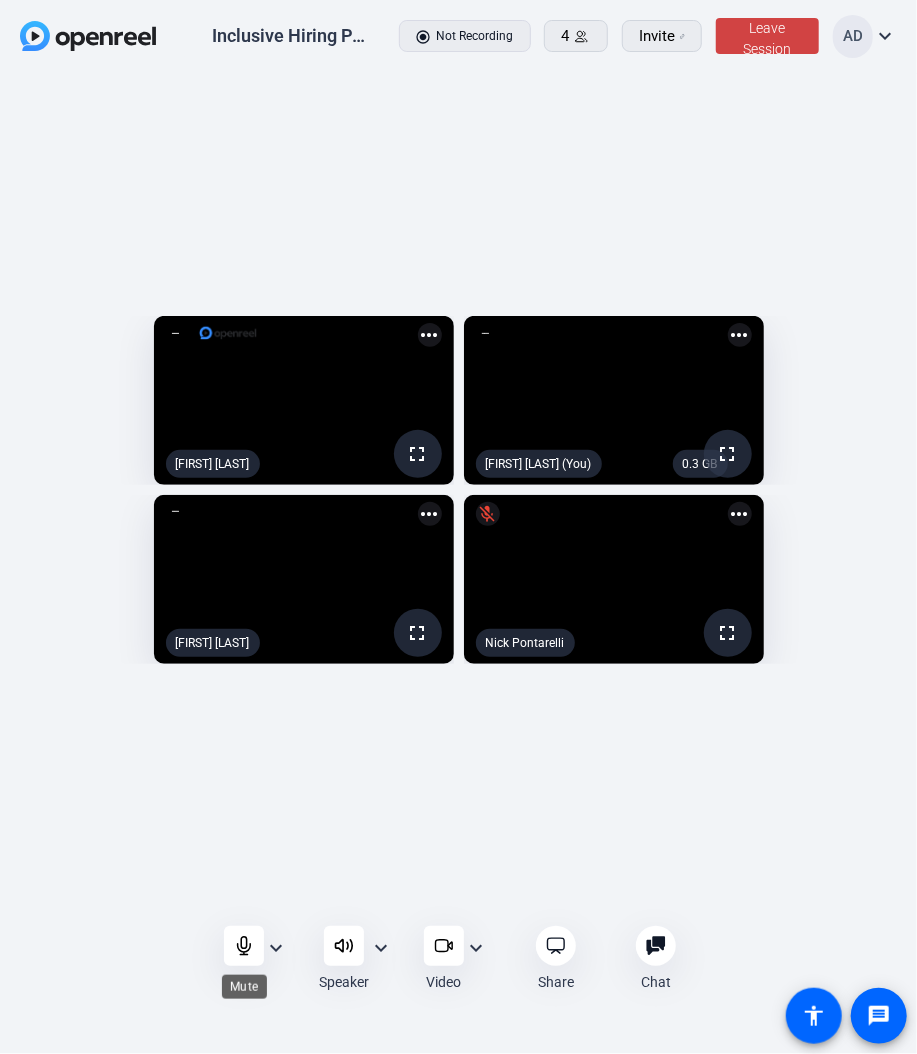 click 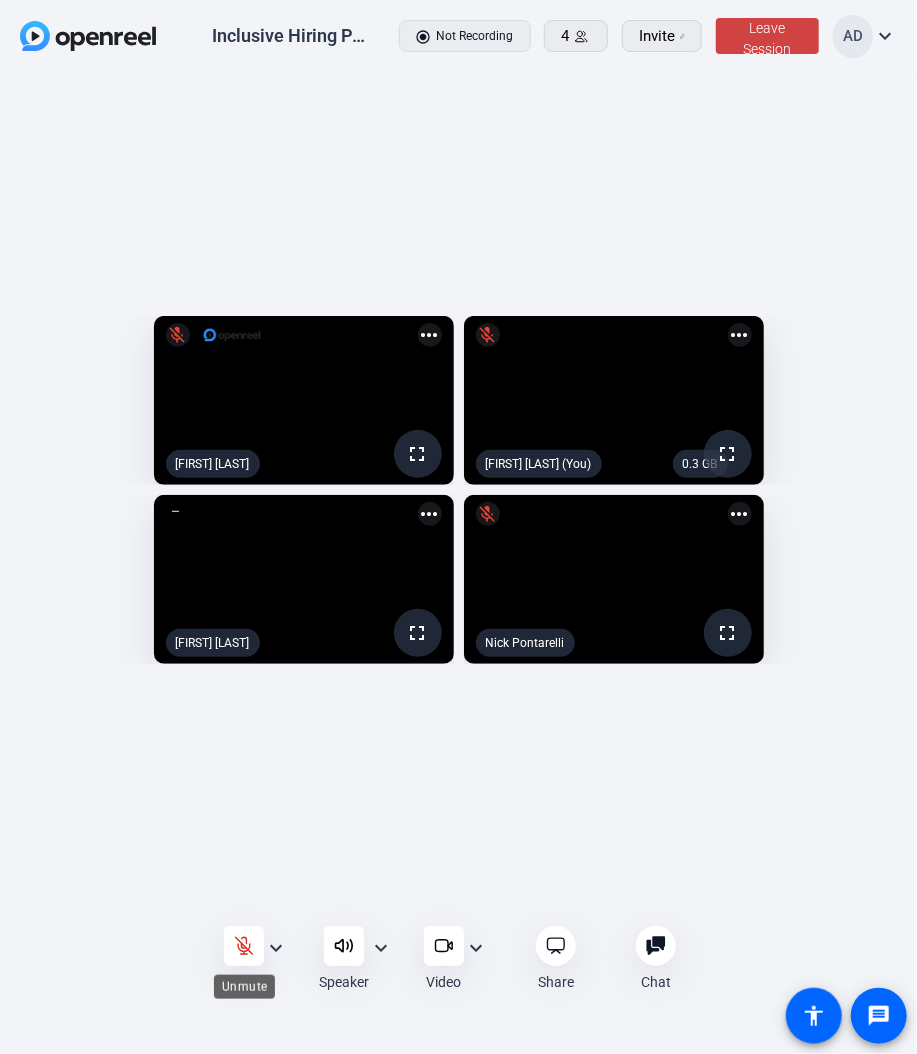 click 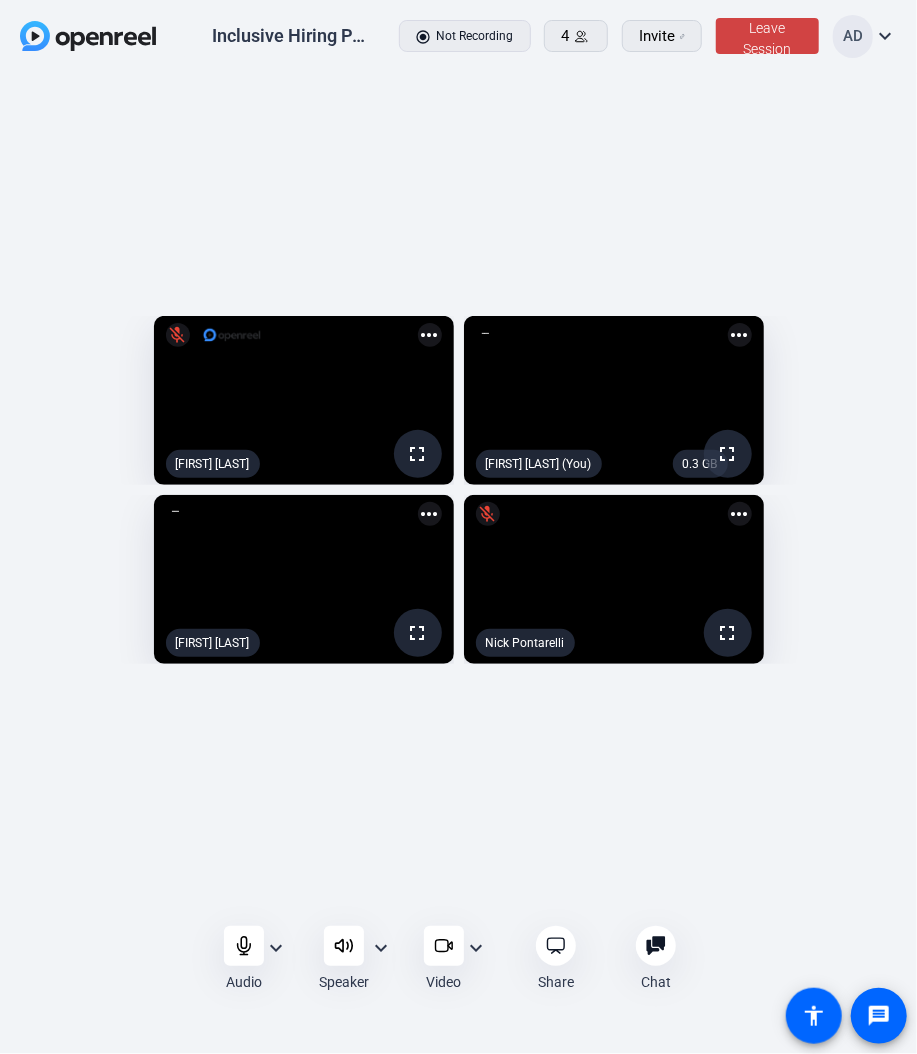 click 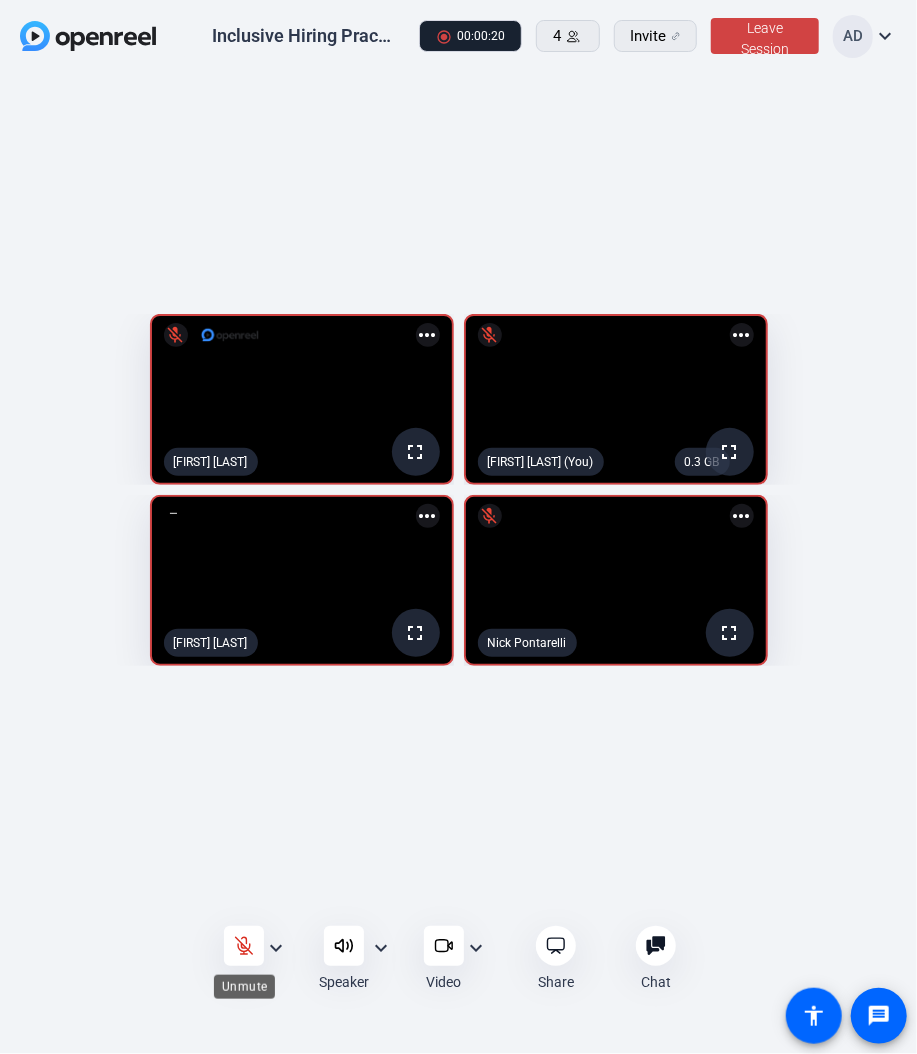click 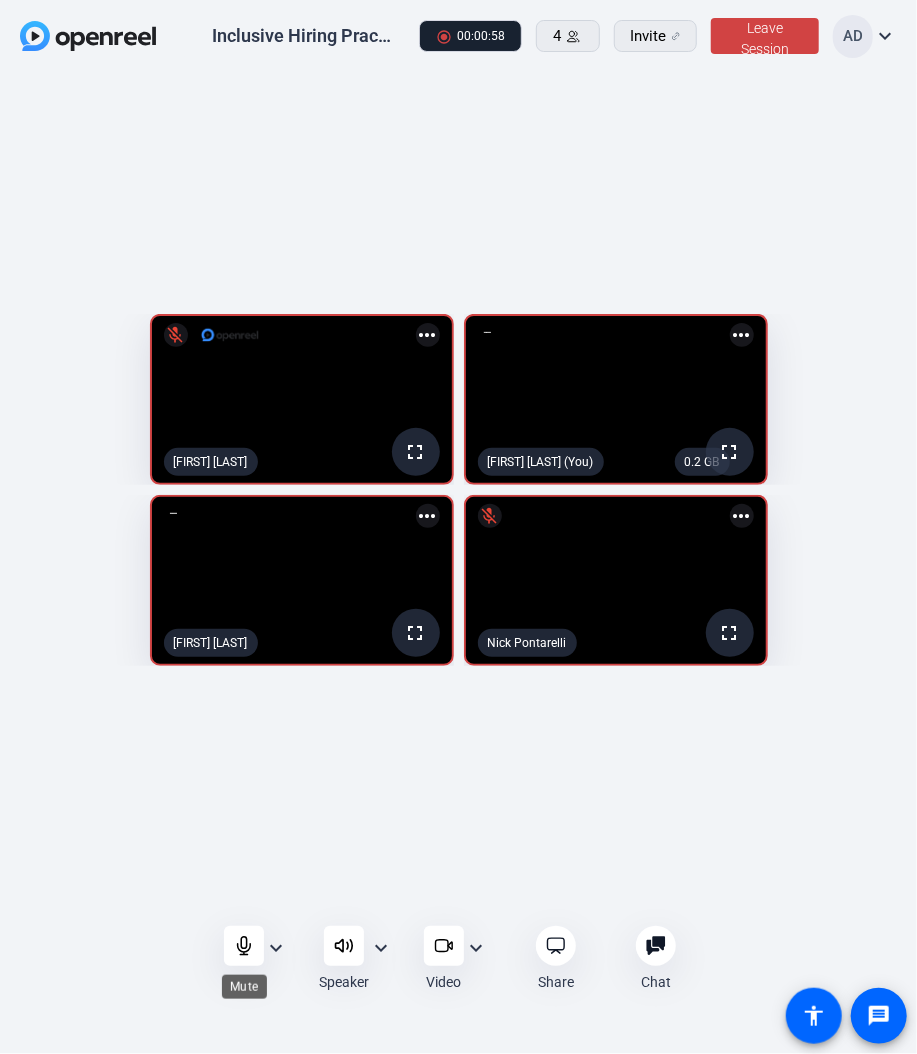 click 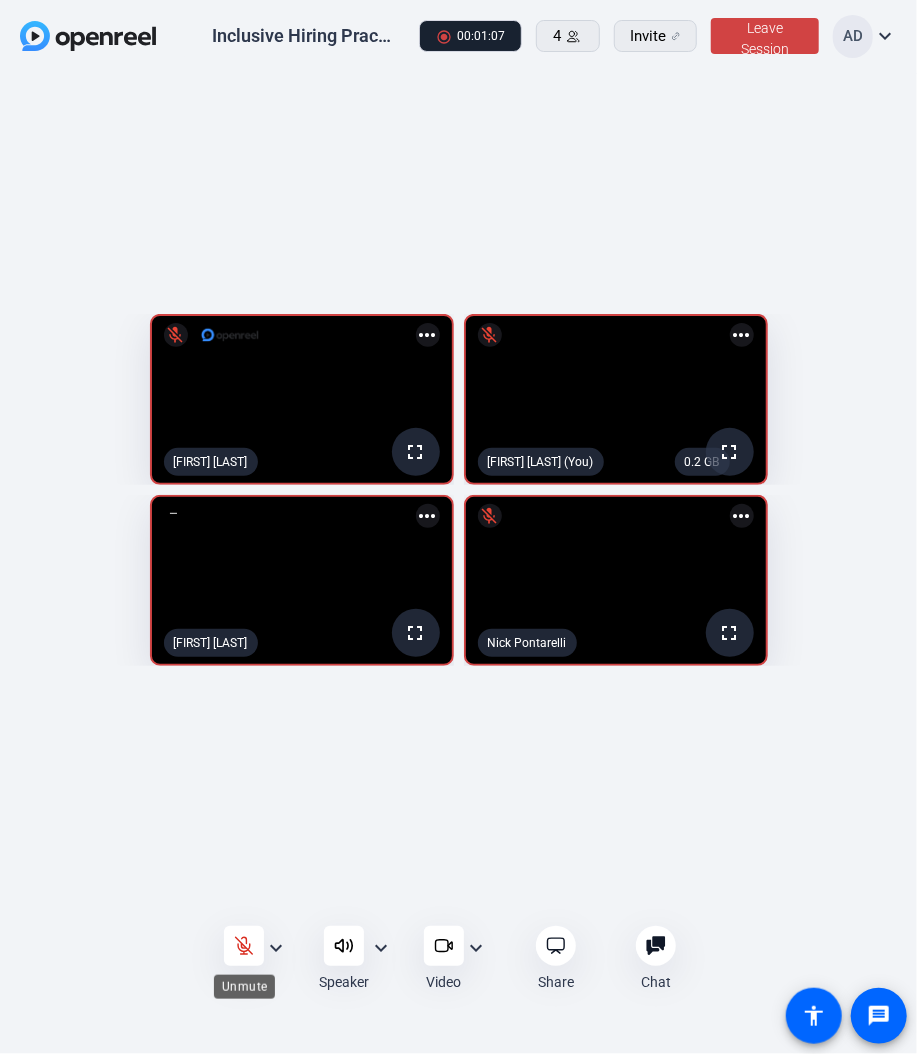click 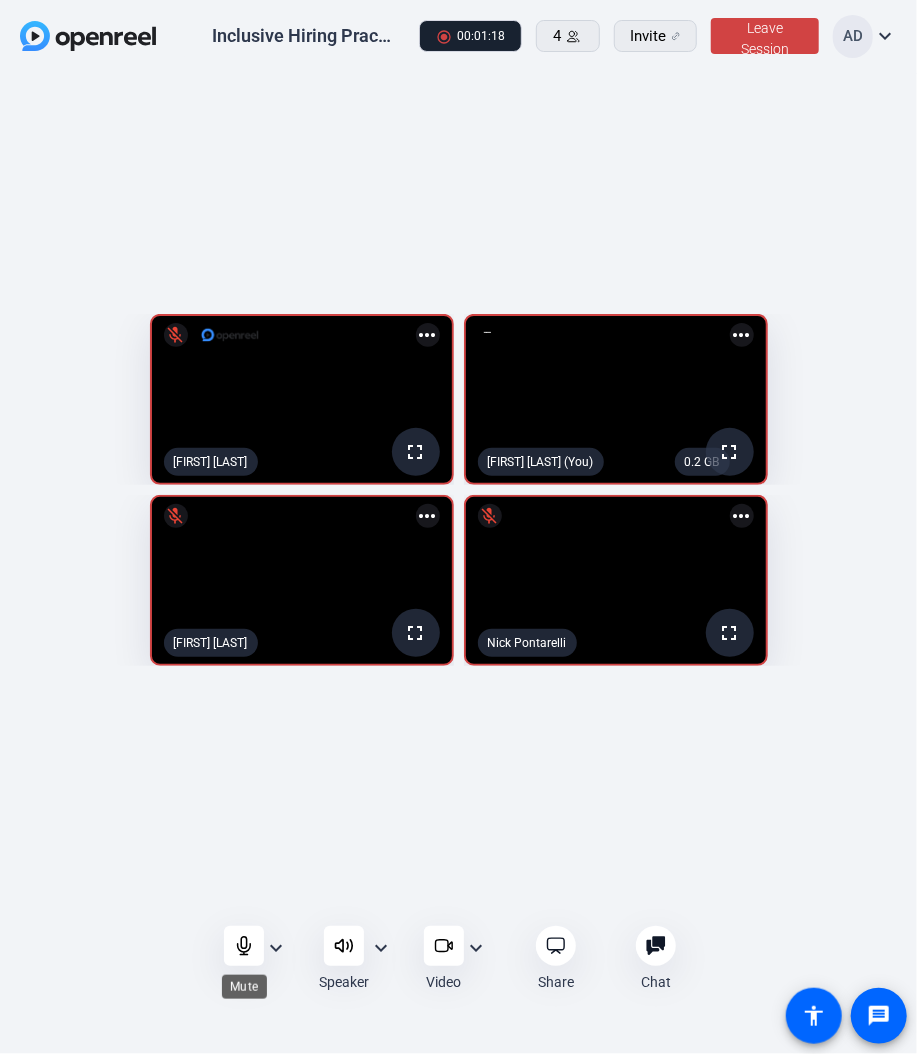 click 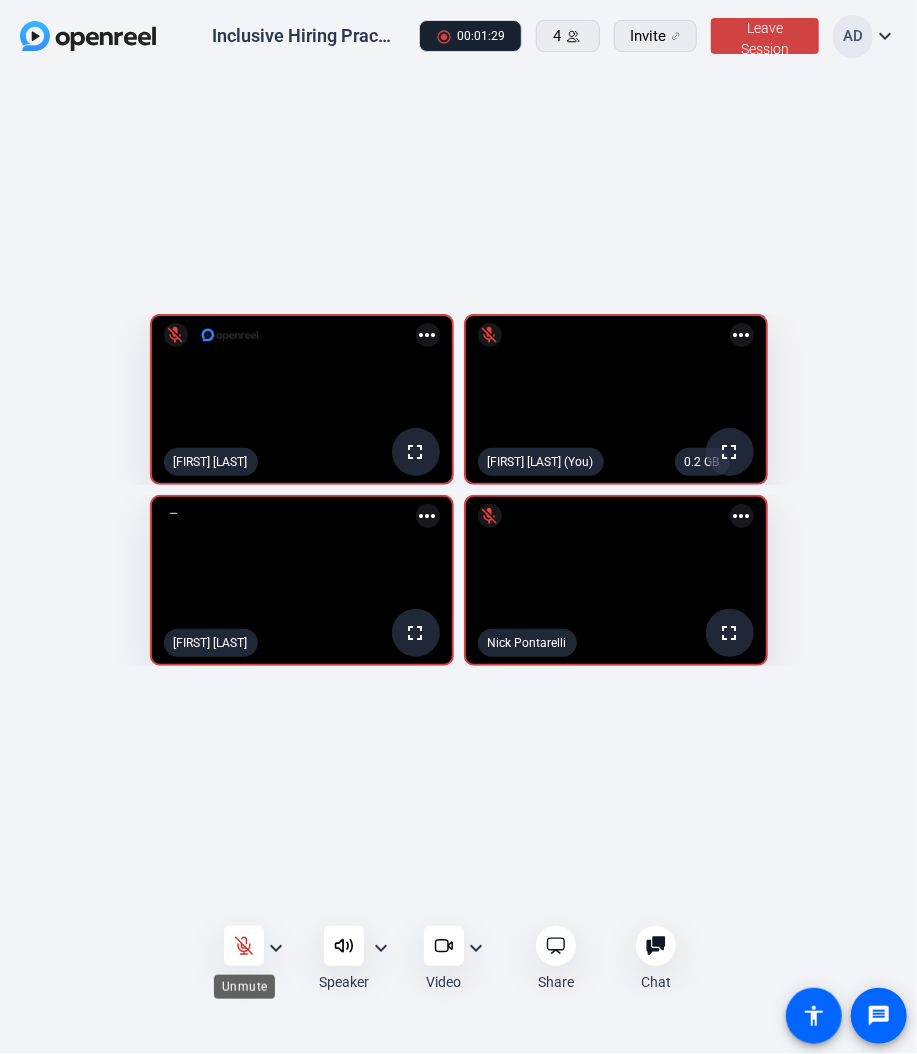click 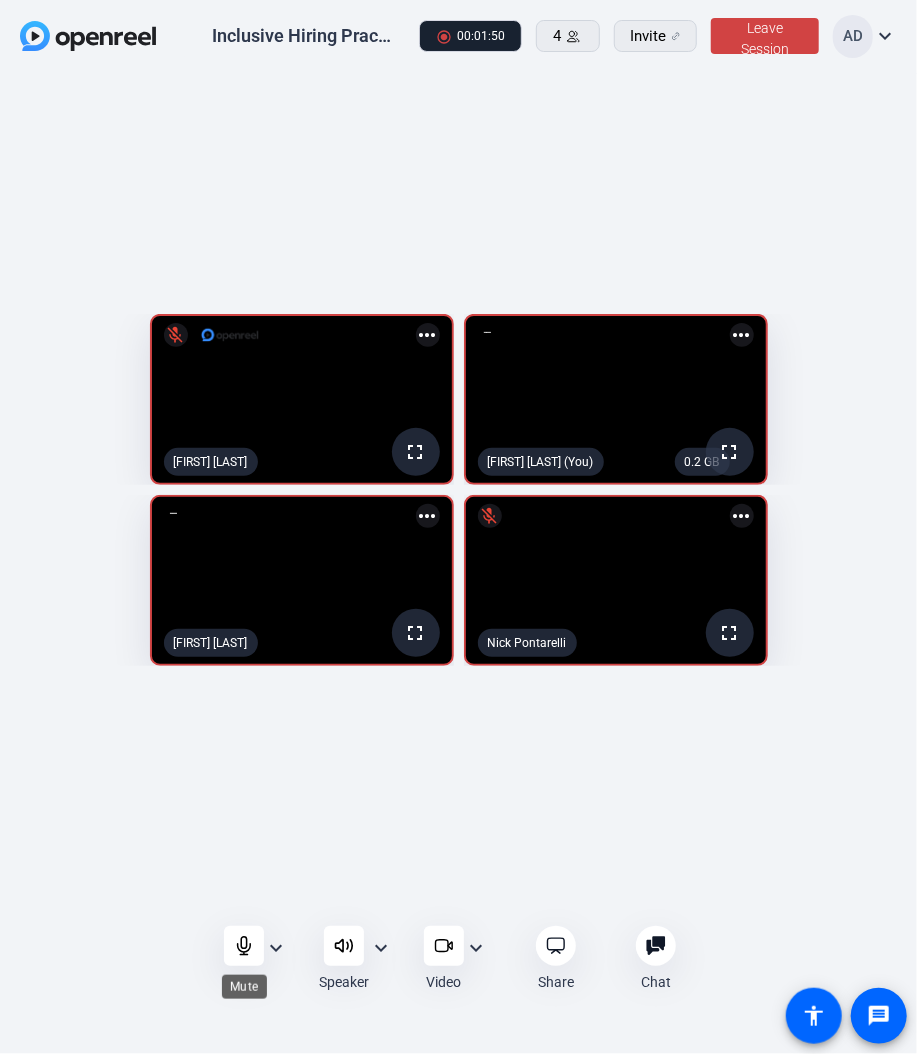 click 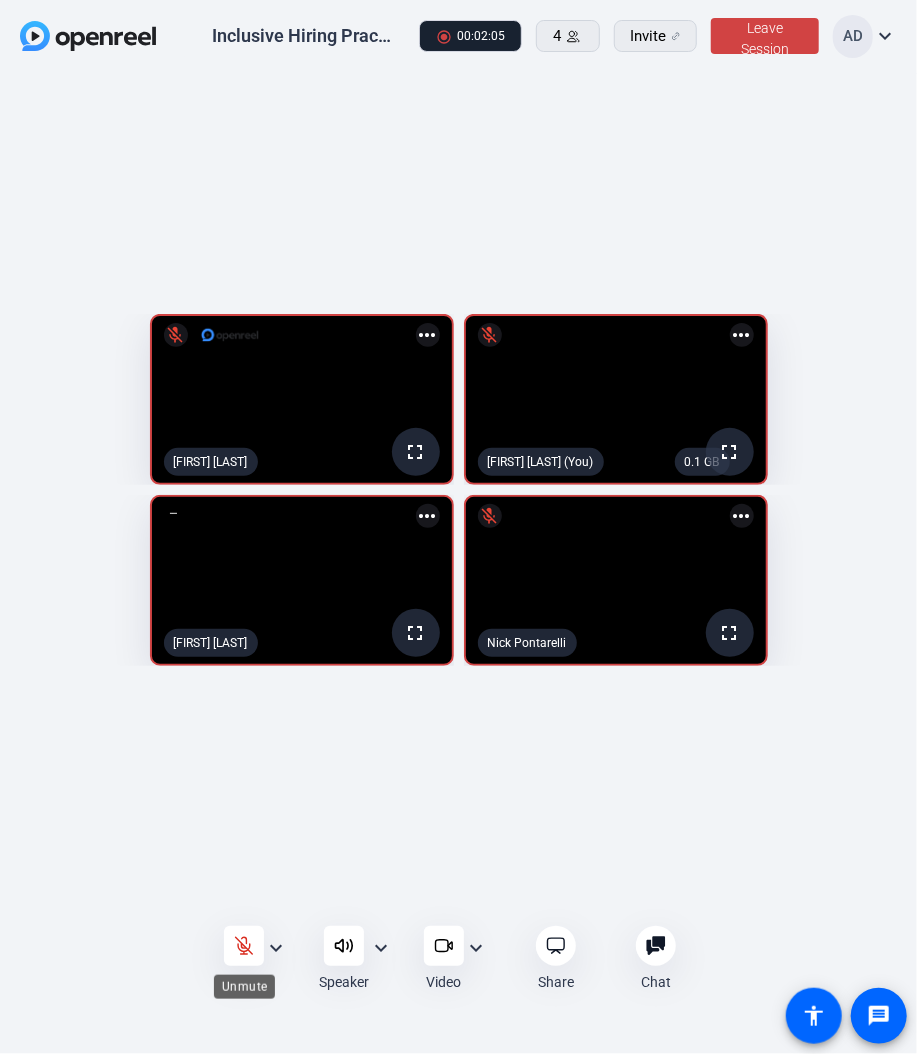 drag, startPoint x: 233, startPoint y: 950, endPoint x: 246, endPoint y: 942, distance: 15.264338 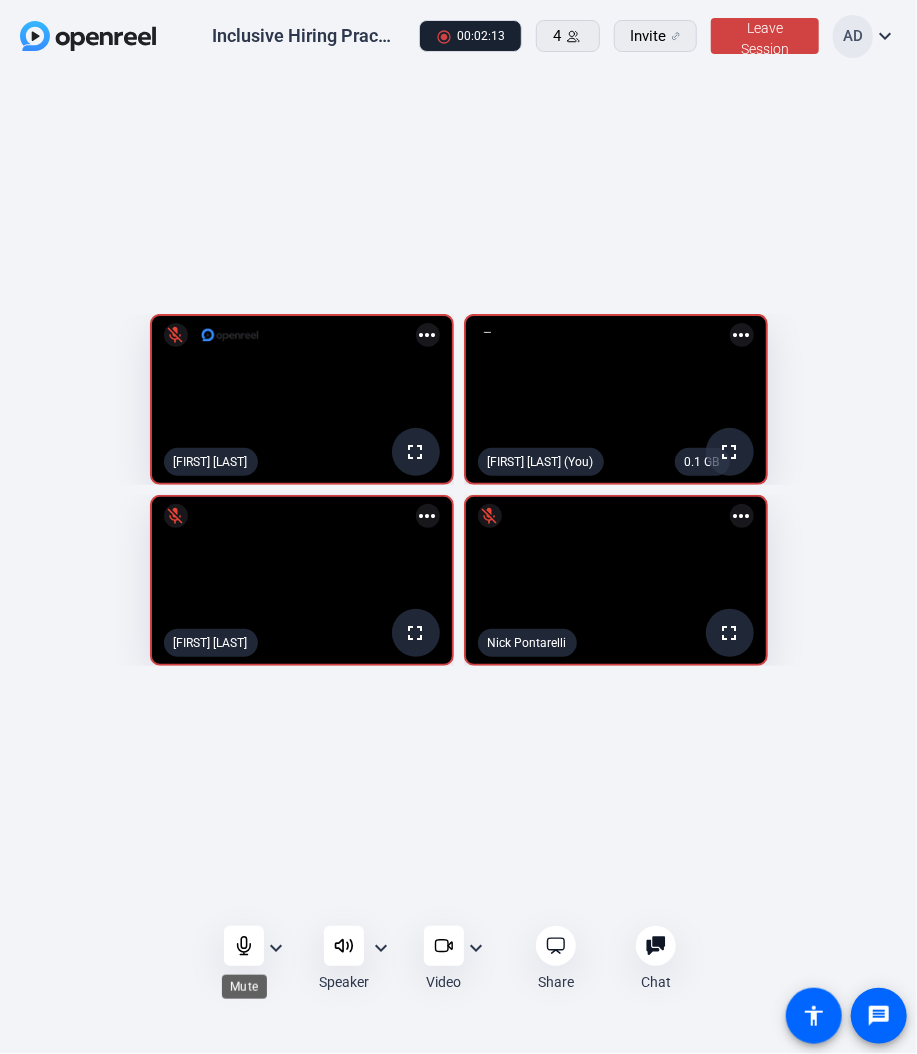 click 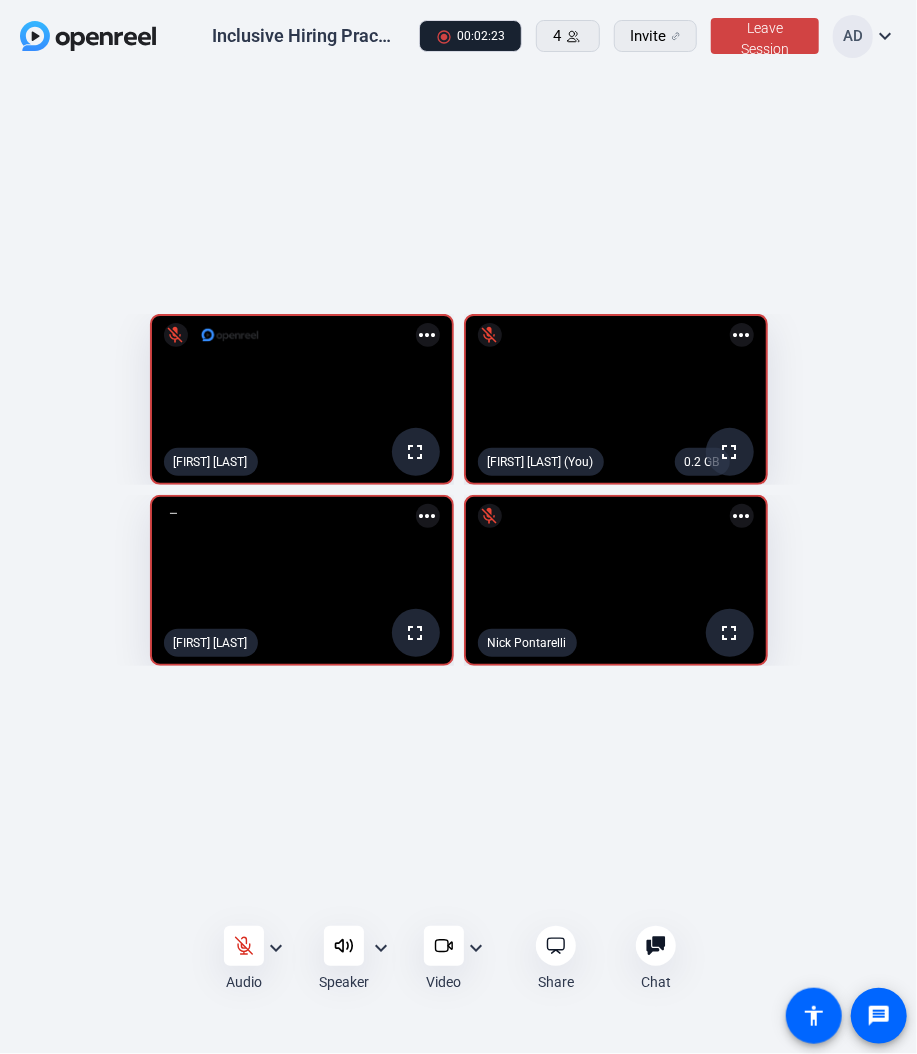 click 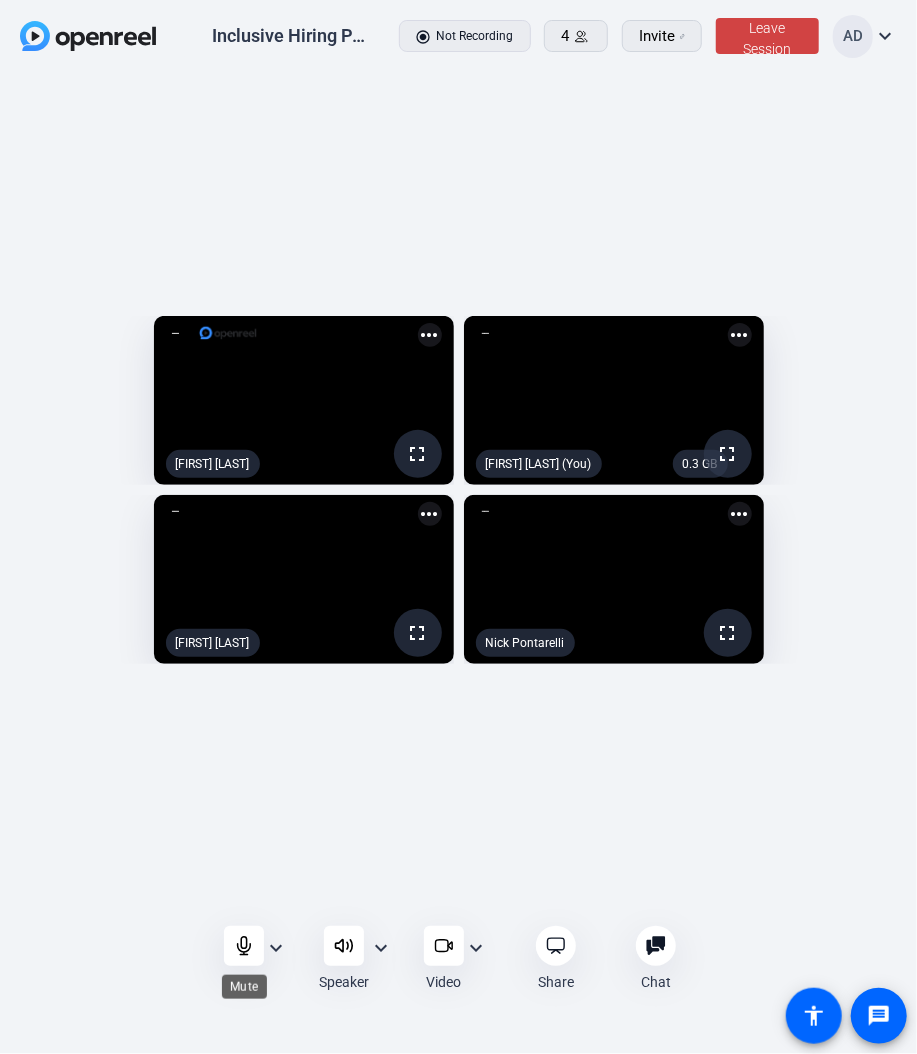 click 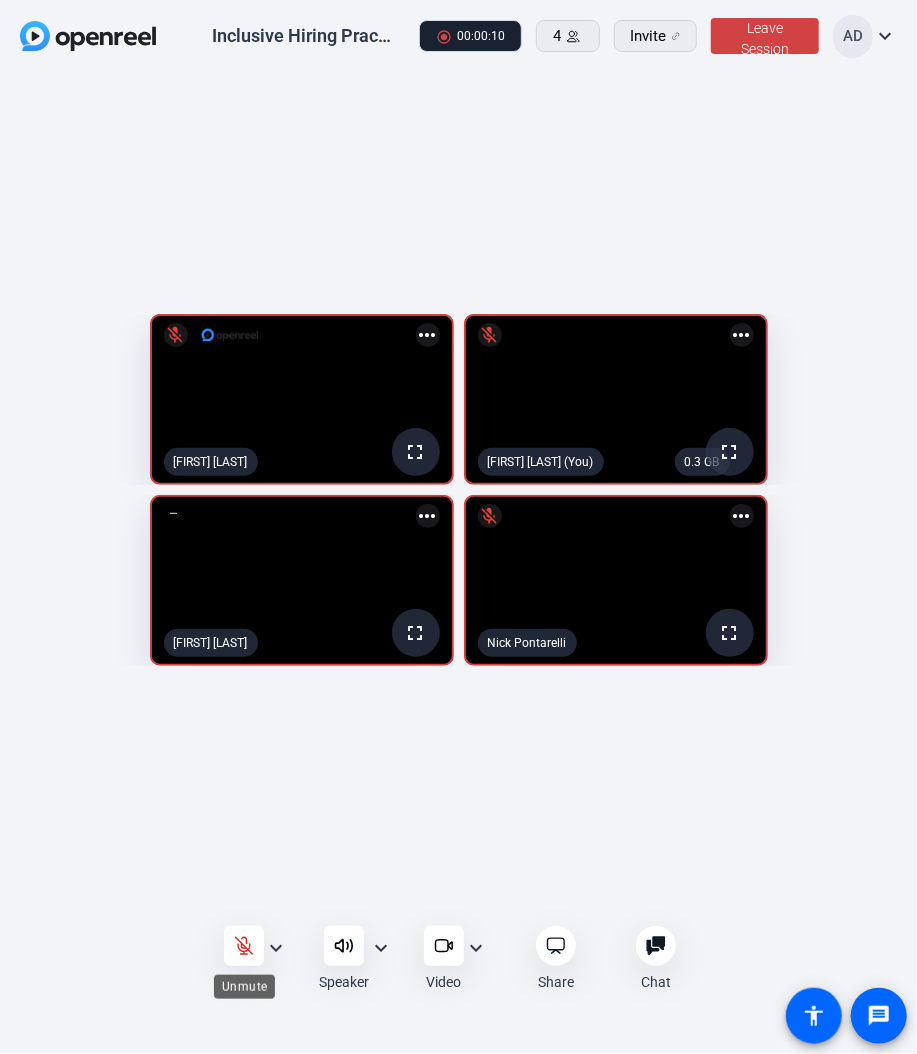 click 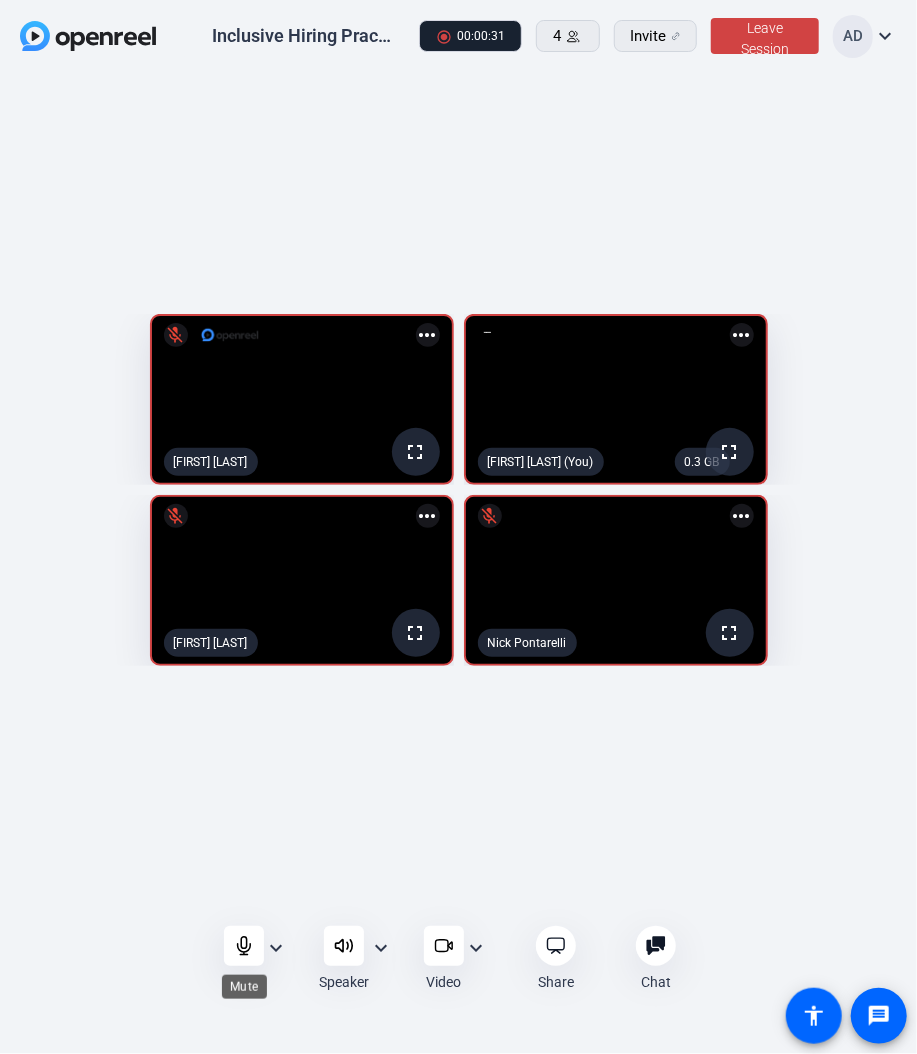 click 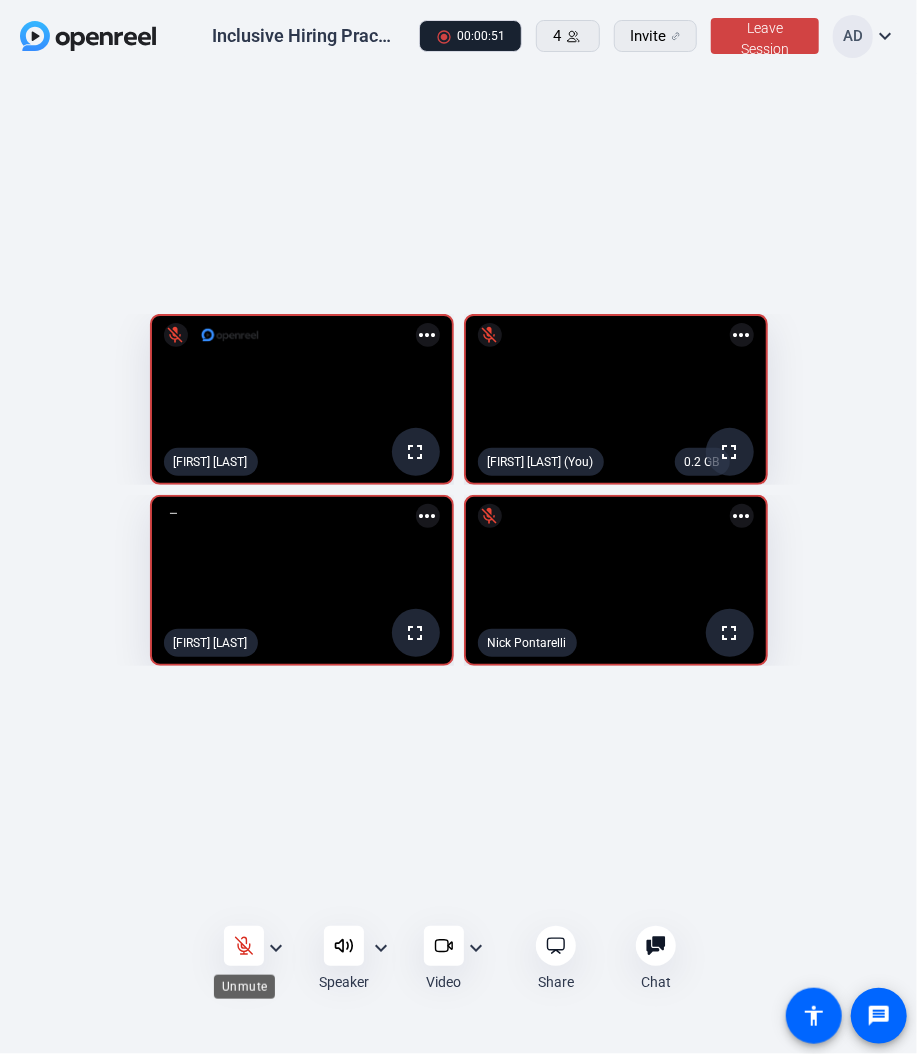 click 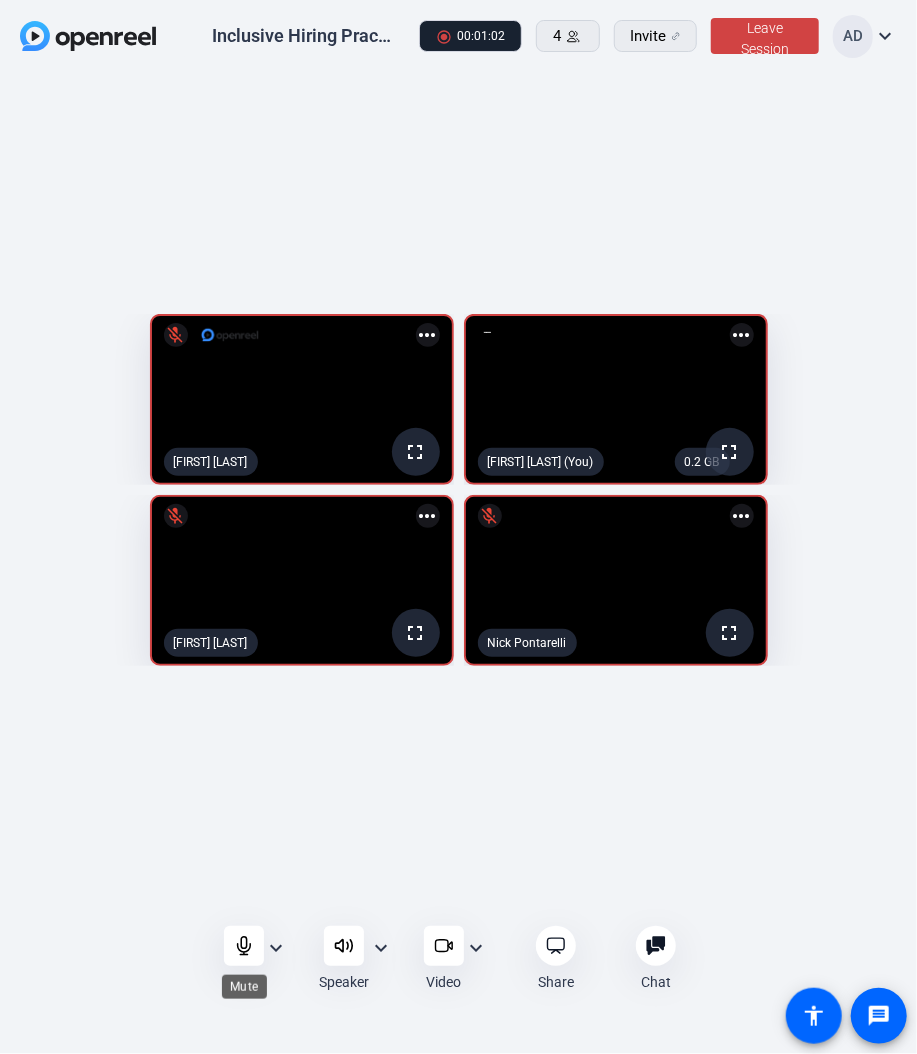 click 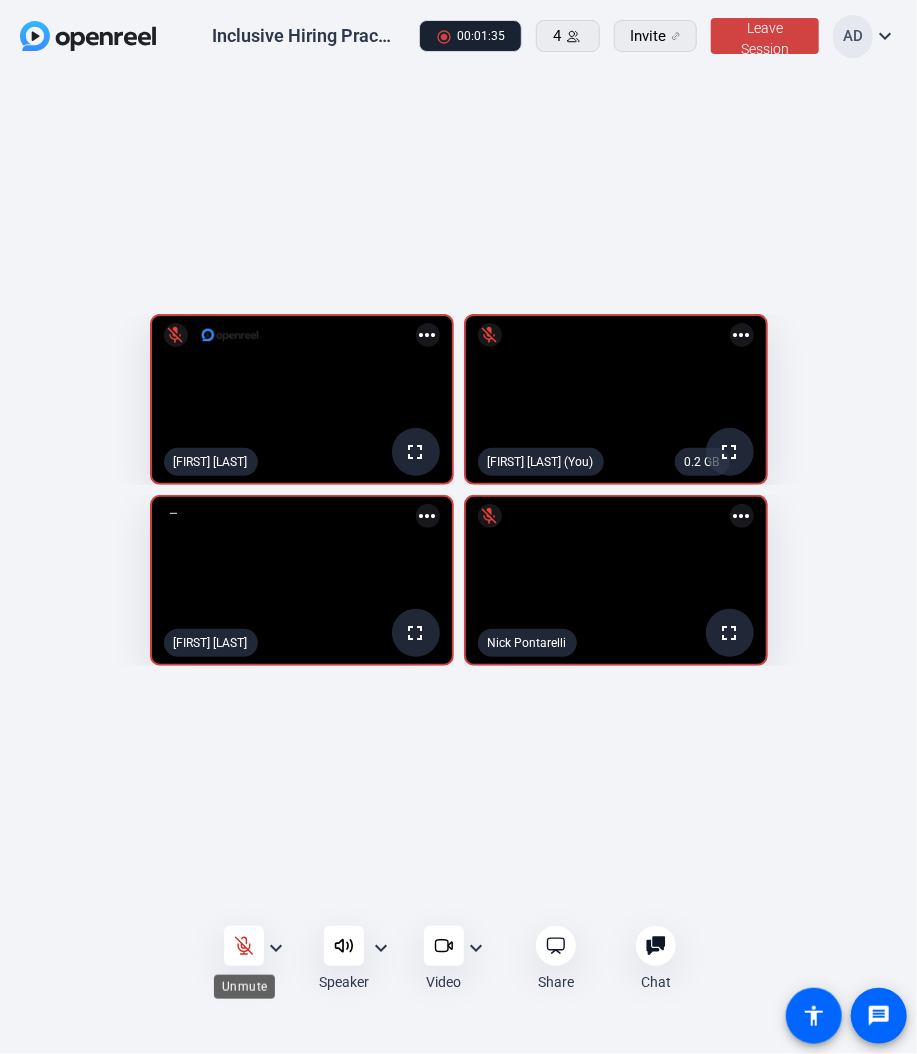 click 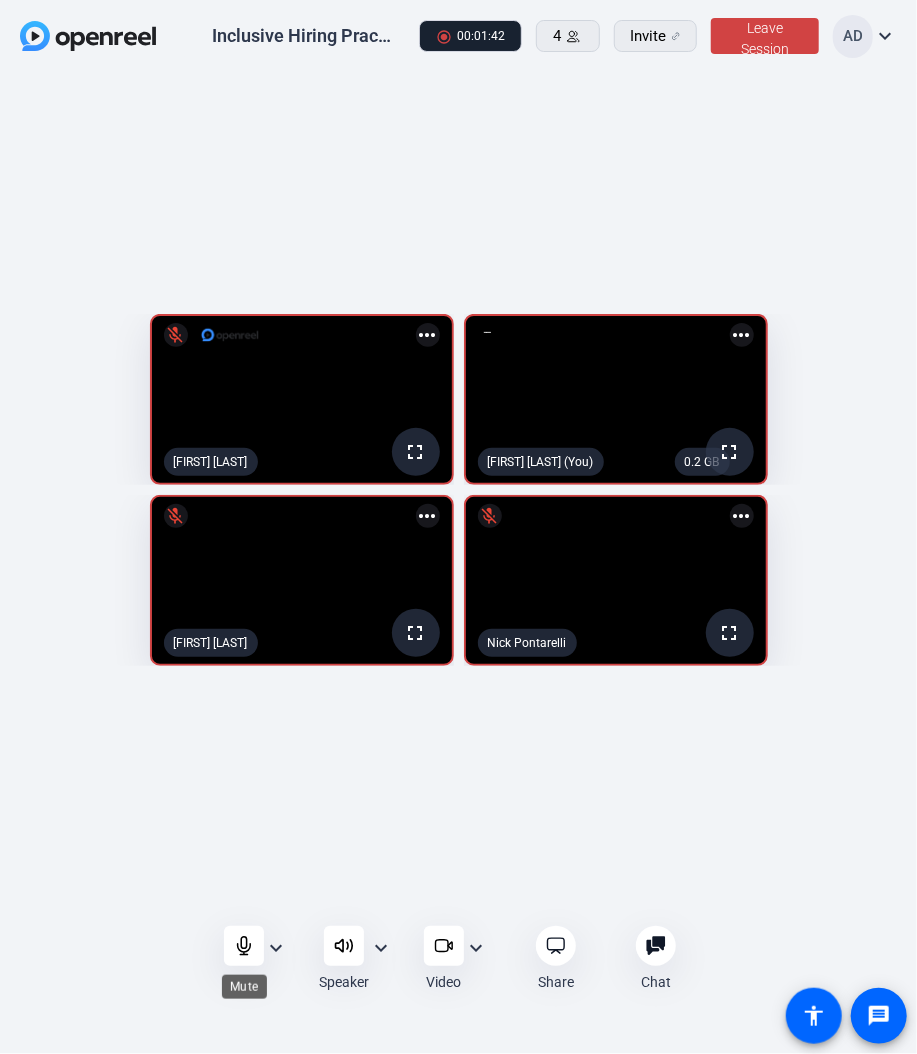 click 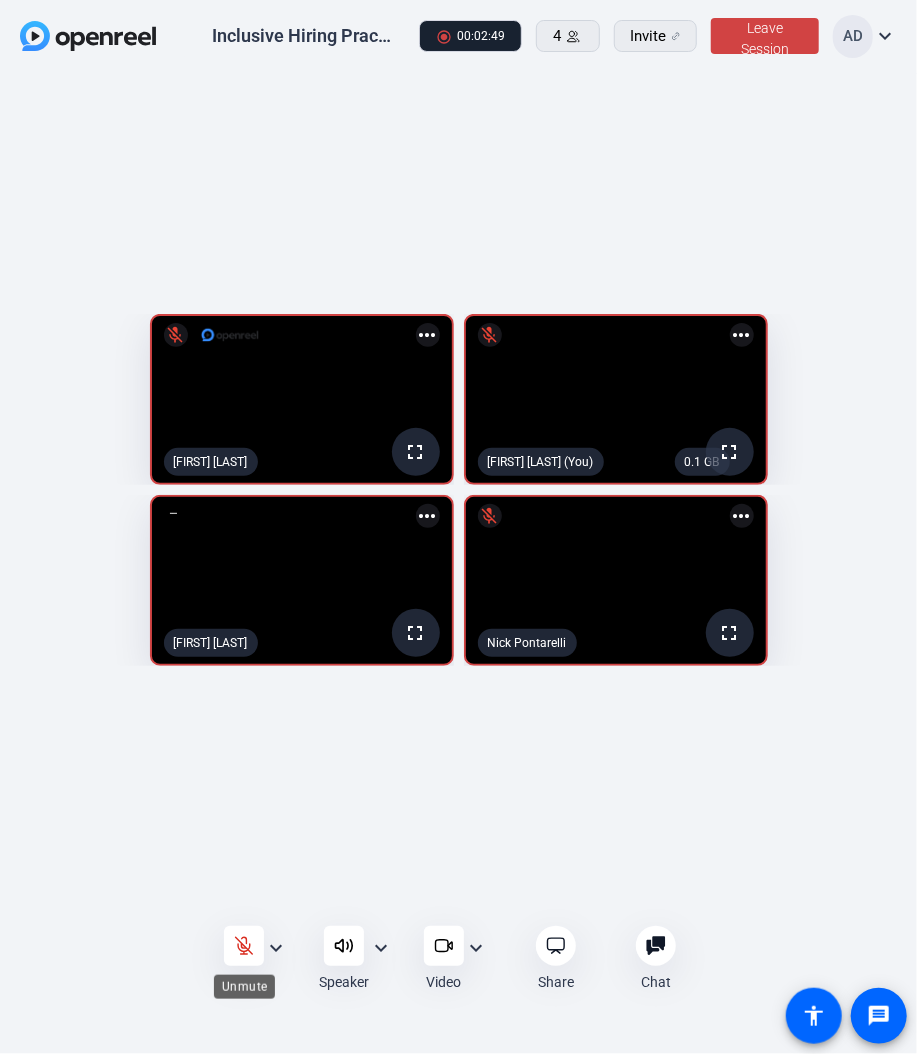click 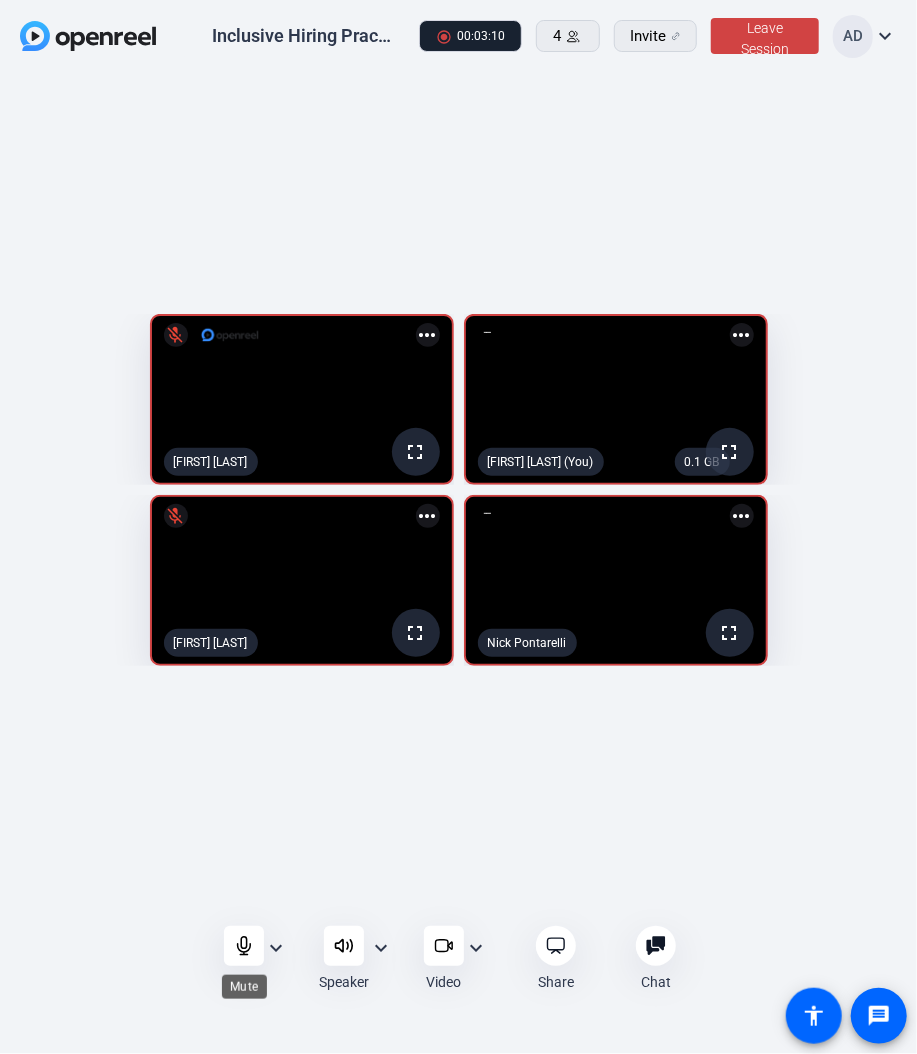click 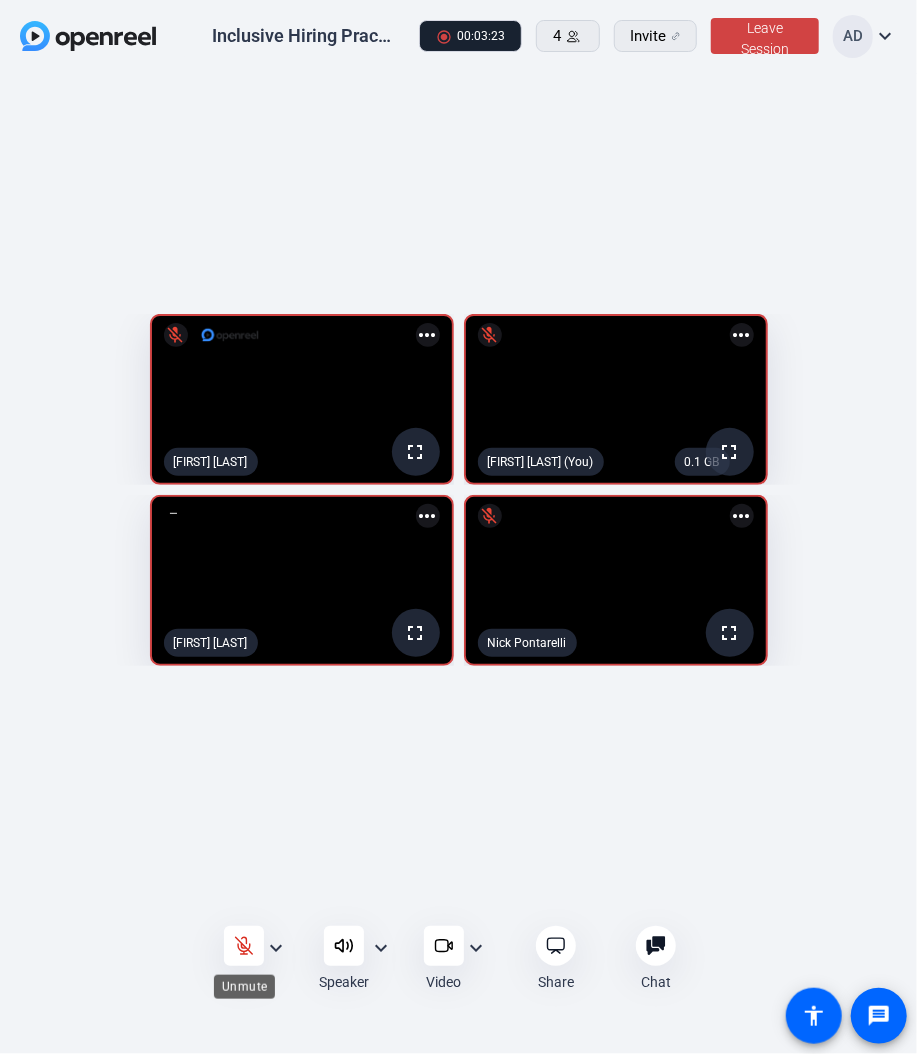 click 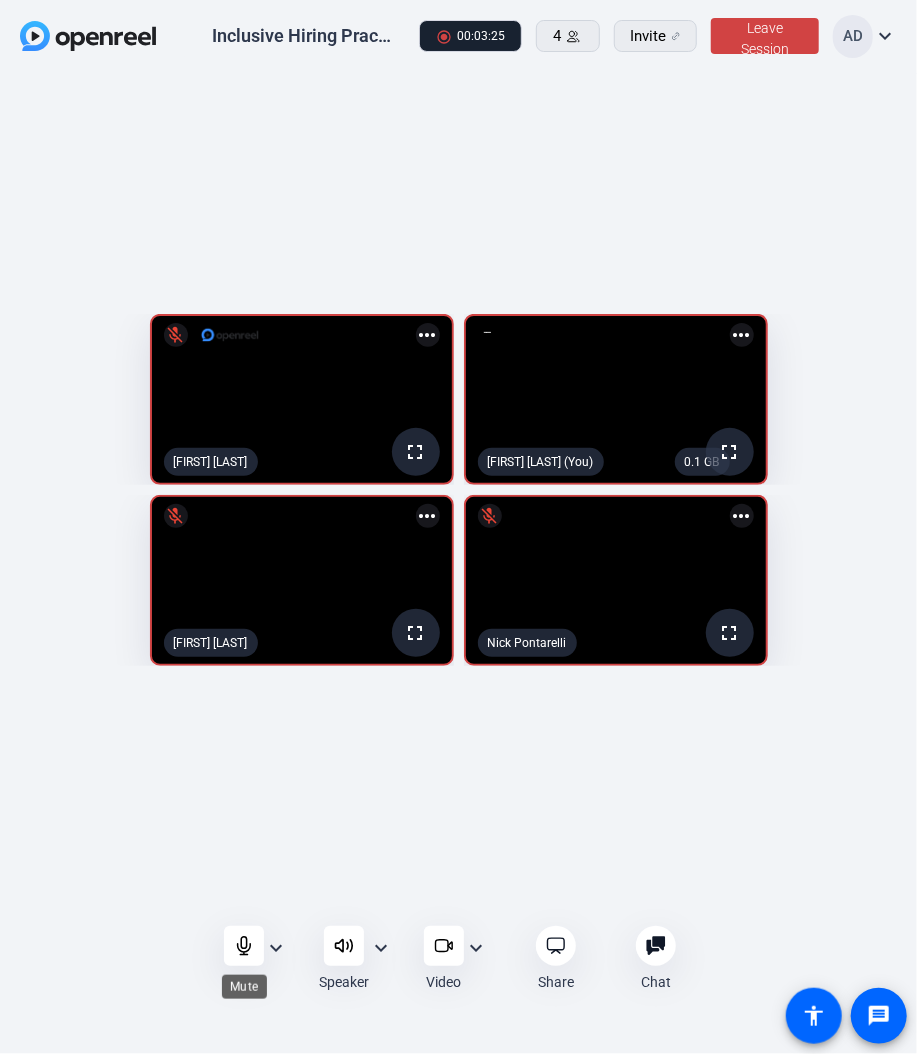 click 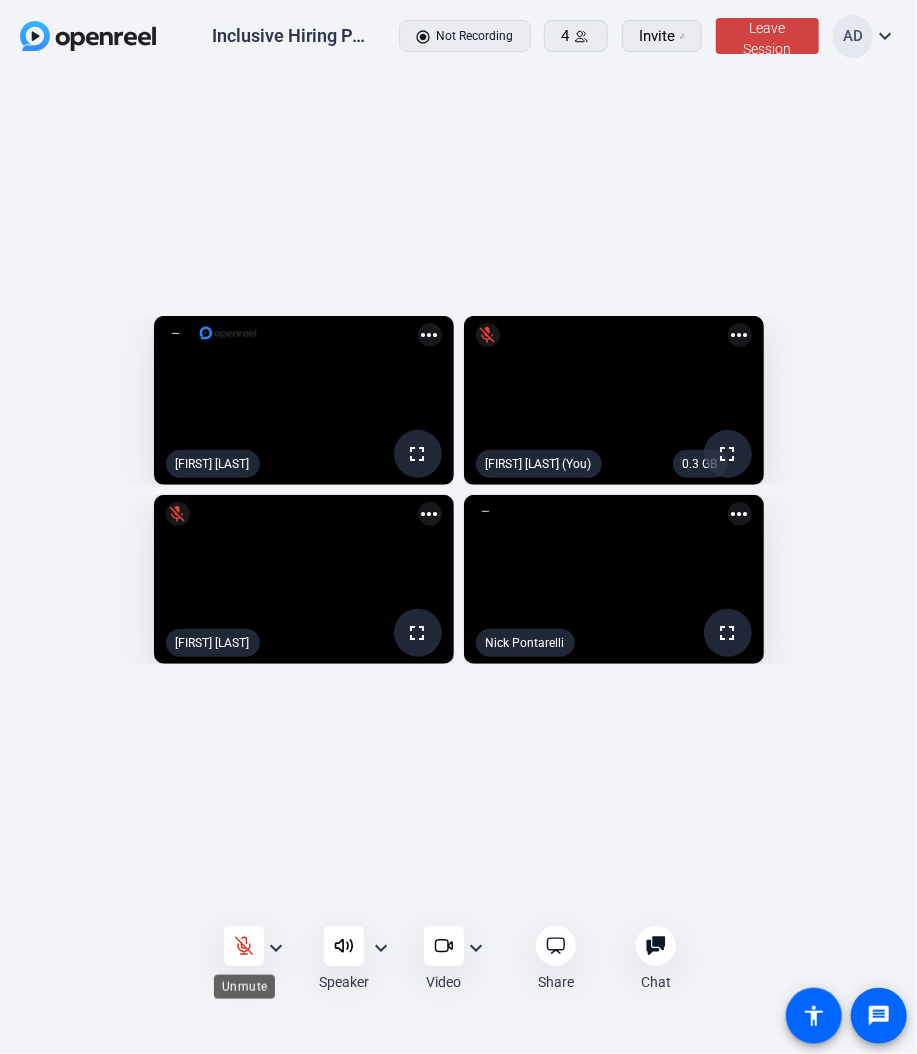 click 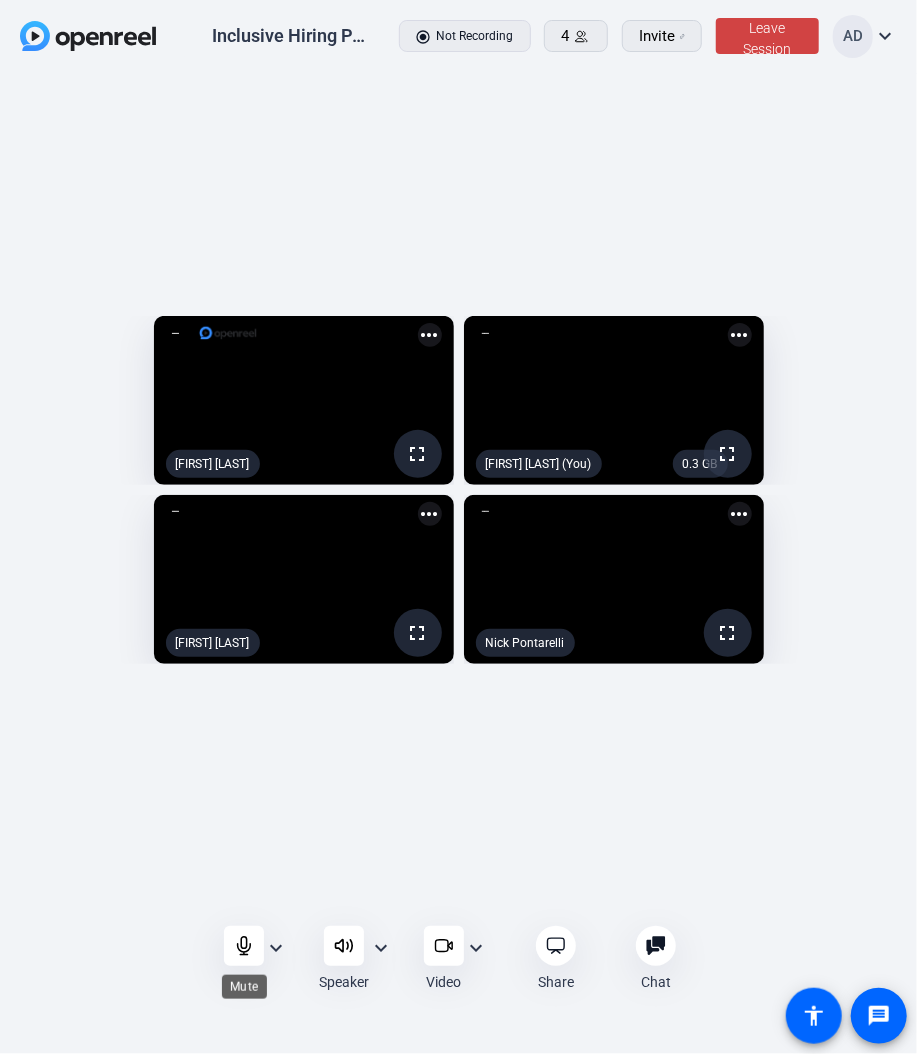 click 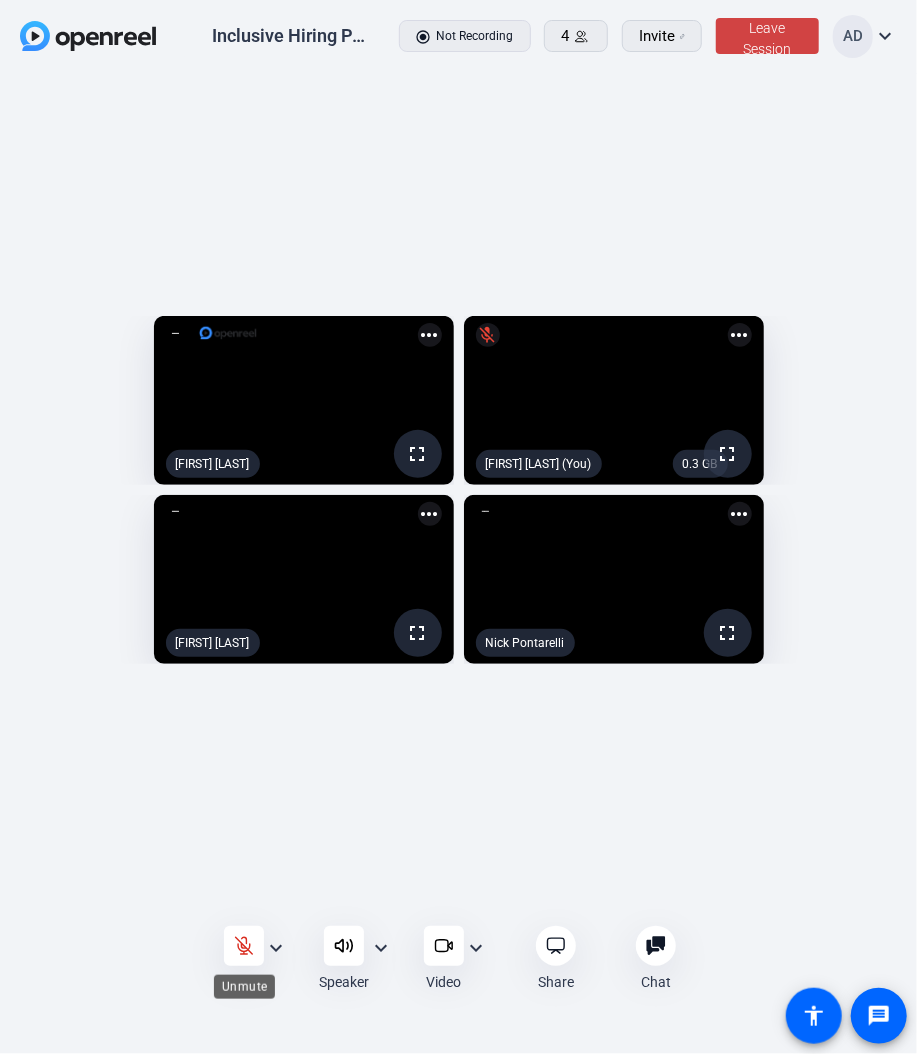 click 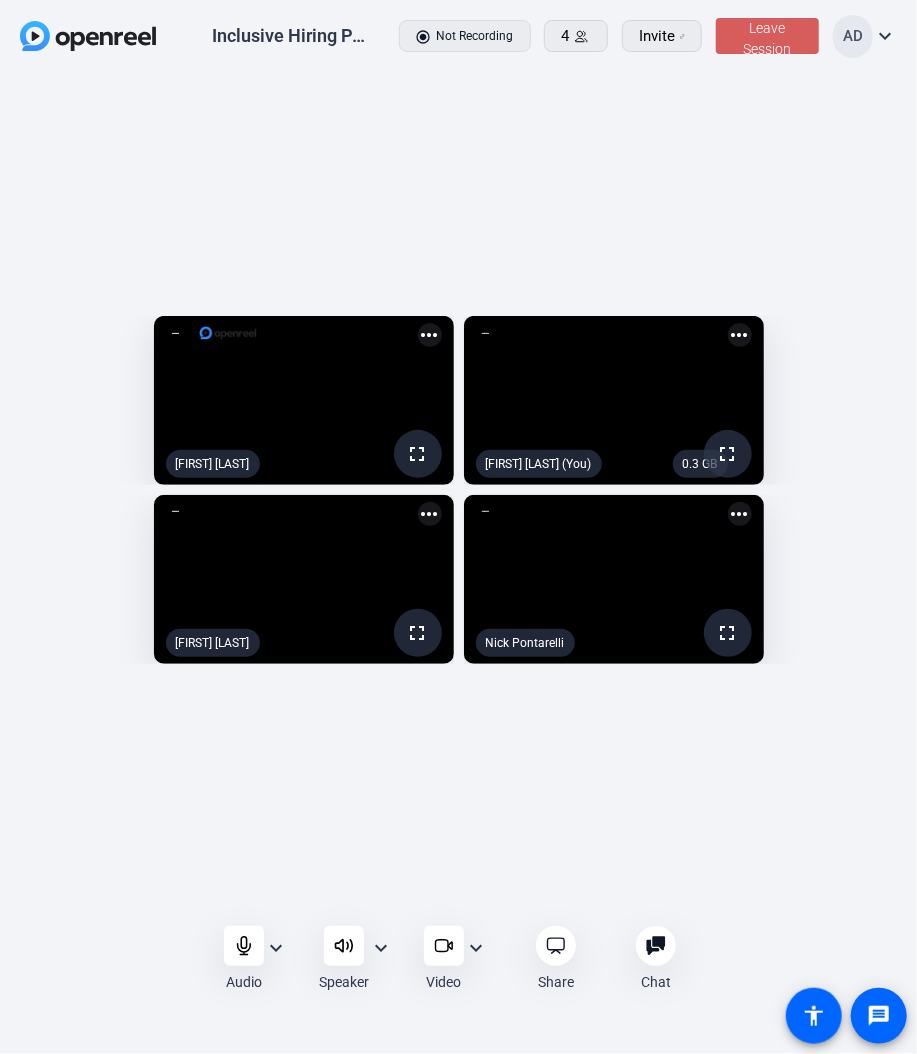 click 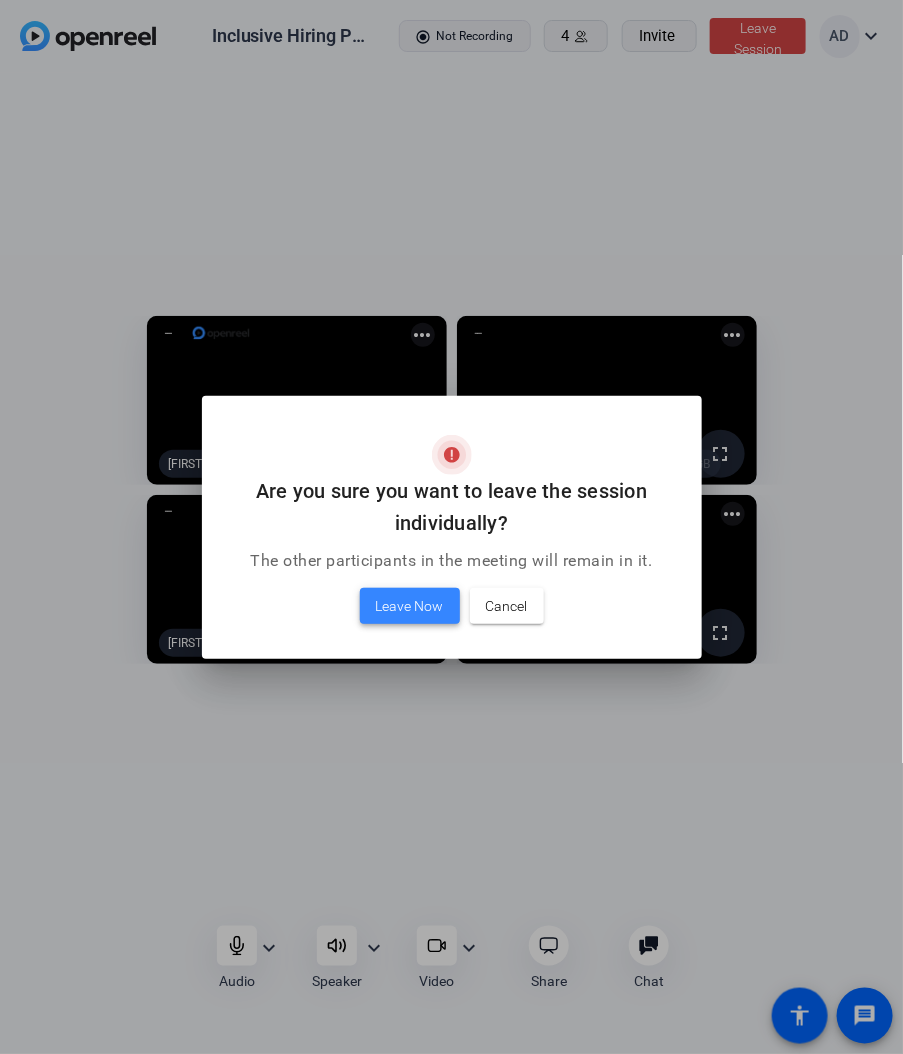 click on "Leave Now" at bounding box center (410, 606) 